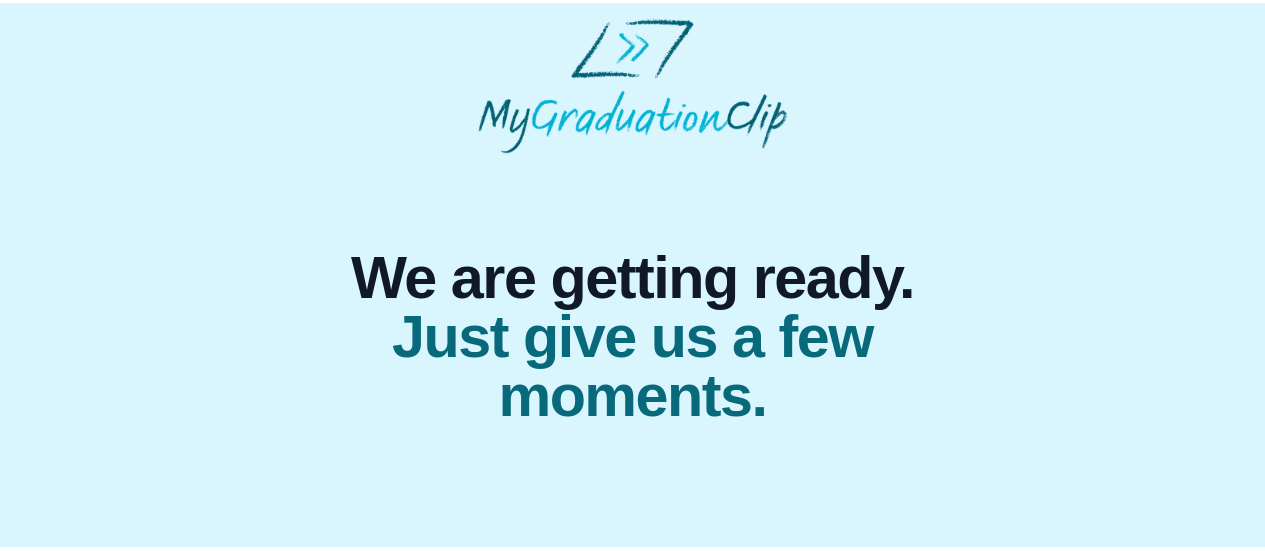 scroll, scrollTop: 0, scrollLeft: 0, axis: both 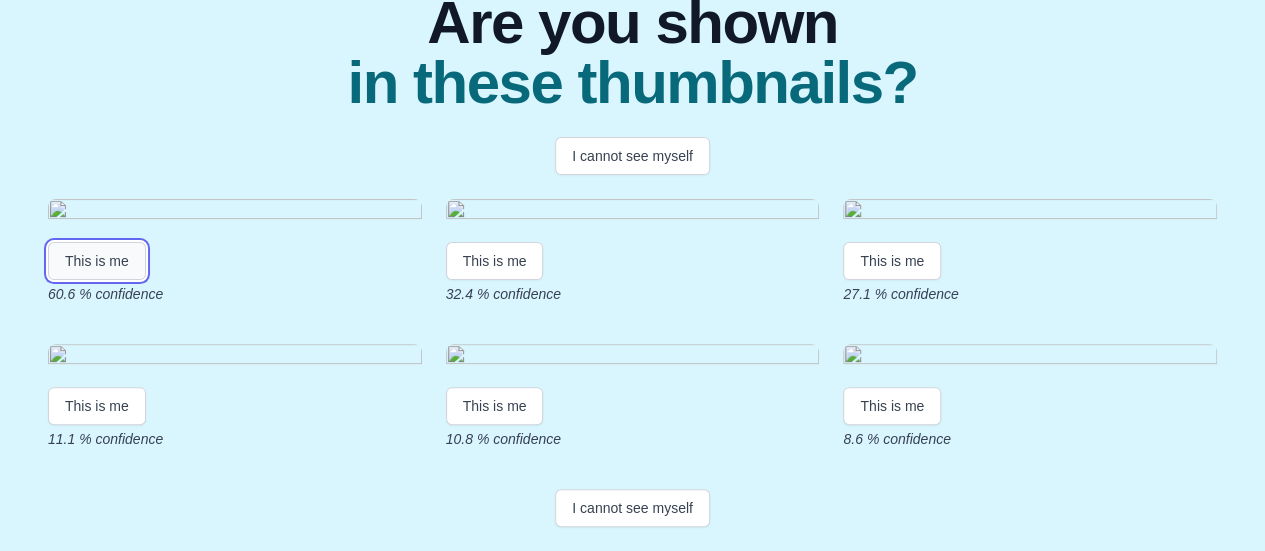 click on "This is me" at bounding box center [97, 261] 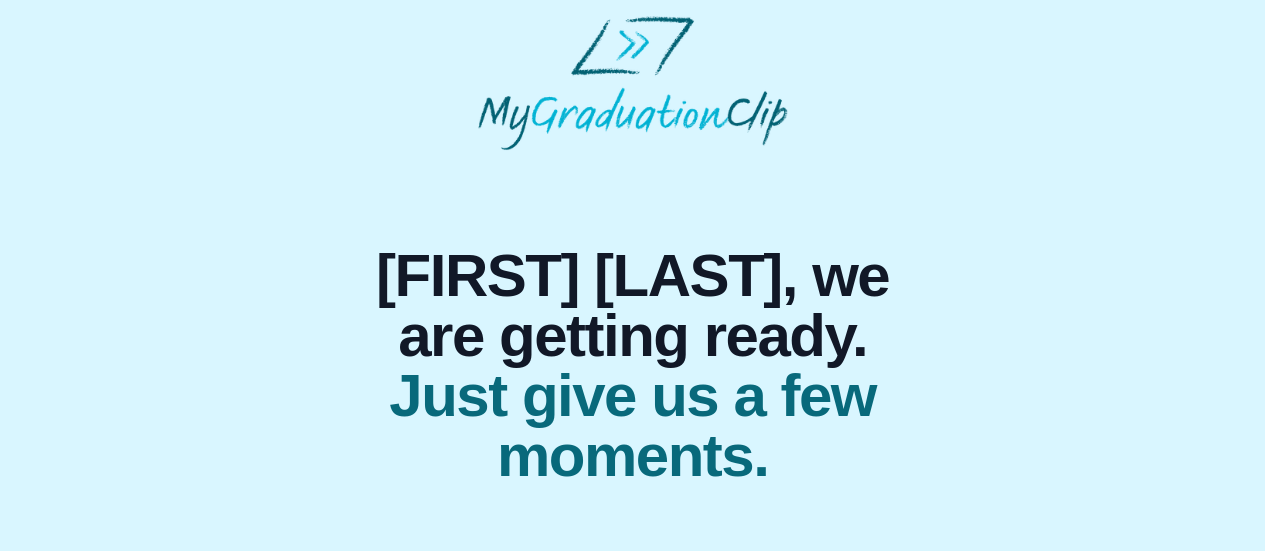 scroll, scrollTop: 10, scrollLeft: 0, axis: vertical 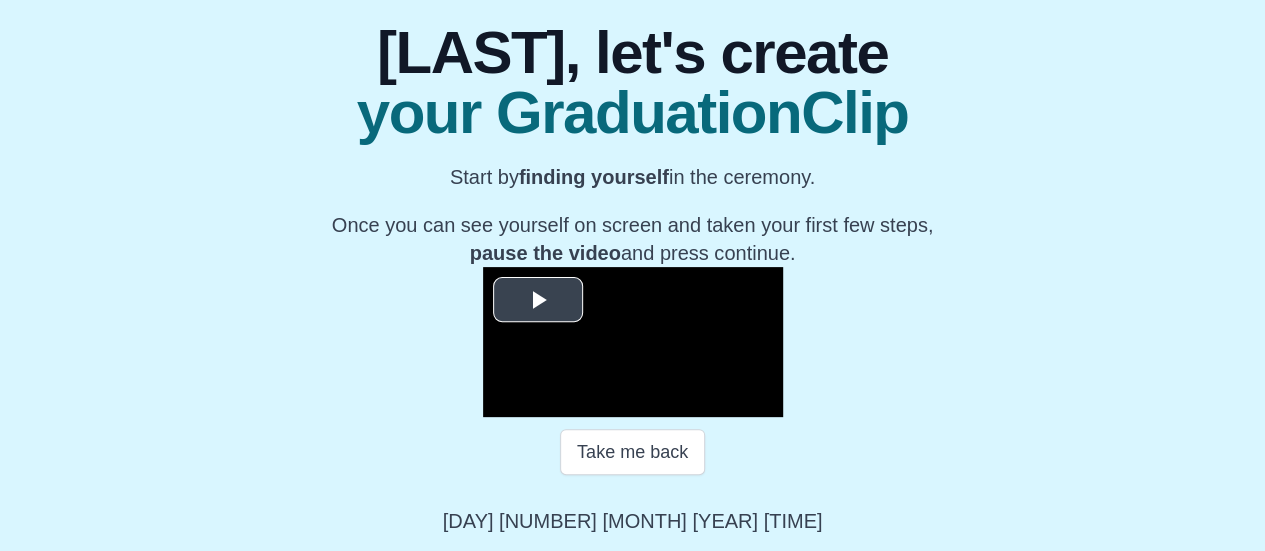 click at bounding box center [538, 300] 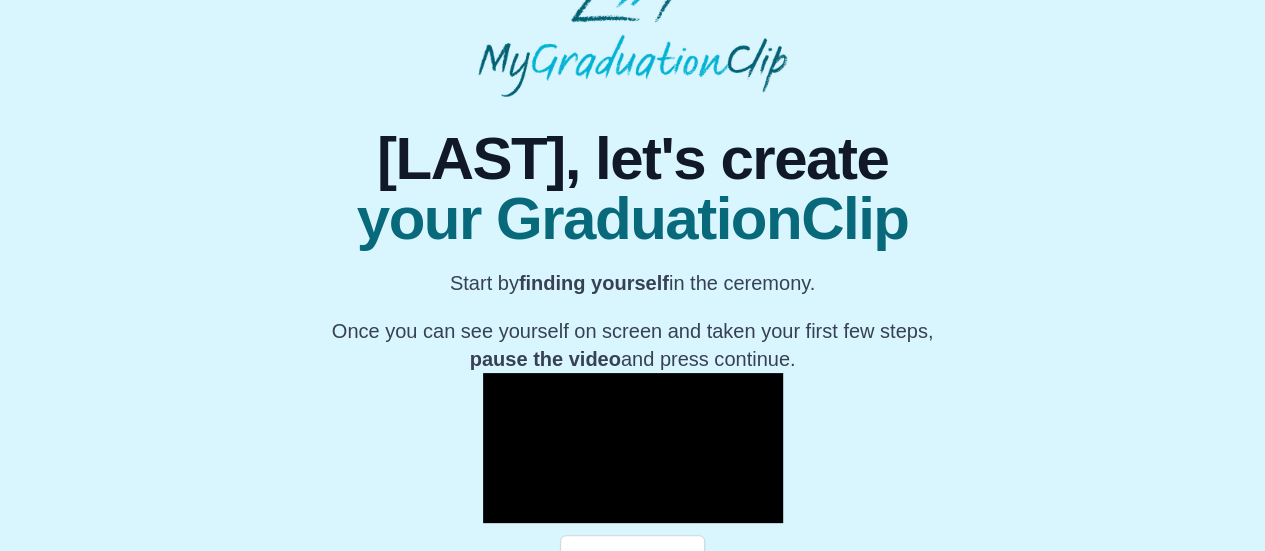 scroll, scrollTop: 0, scrollLeft: 0, axis: both 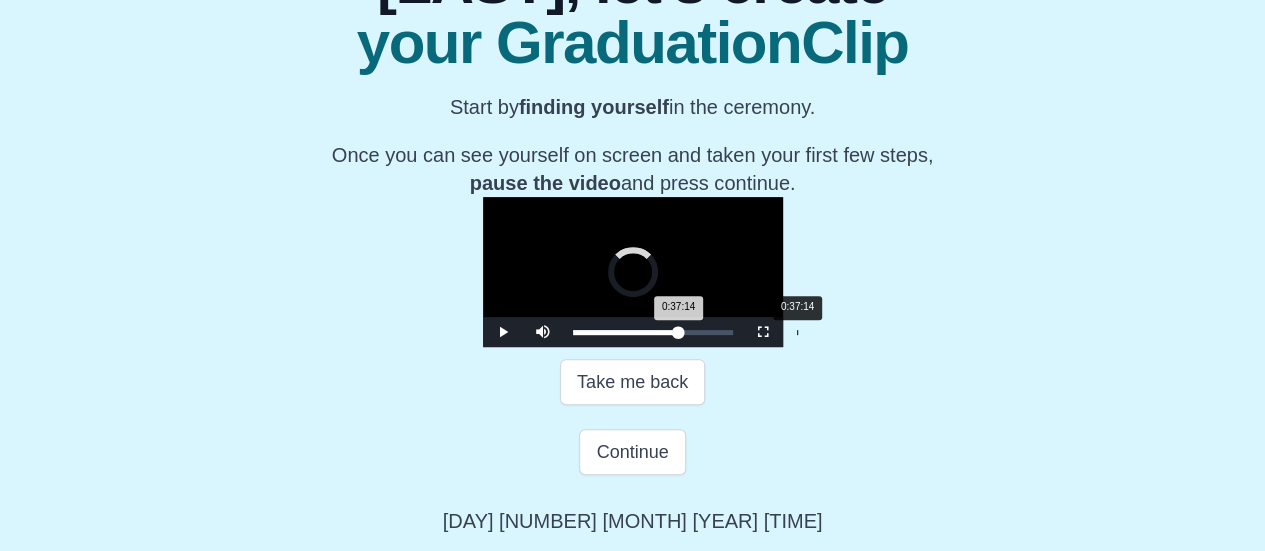 click on "Loaded : 0% 0:37:14 0:37:14 Progress : 0%" at bounding box center (653, 332) 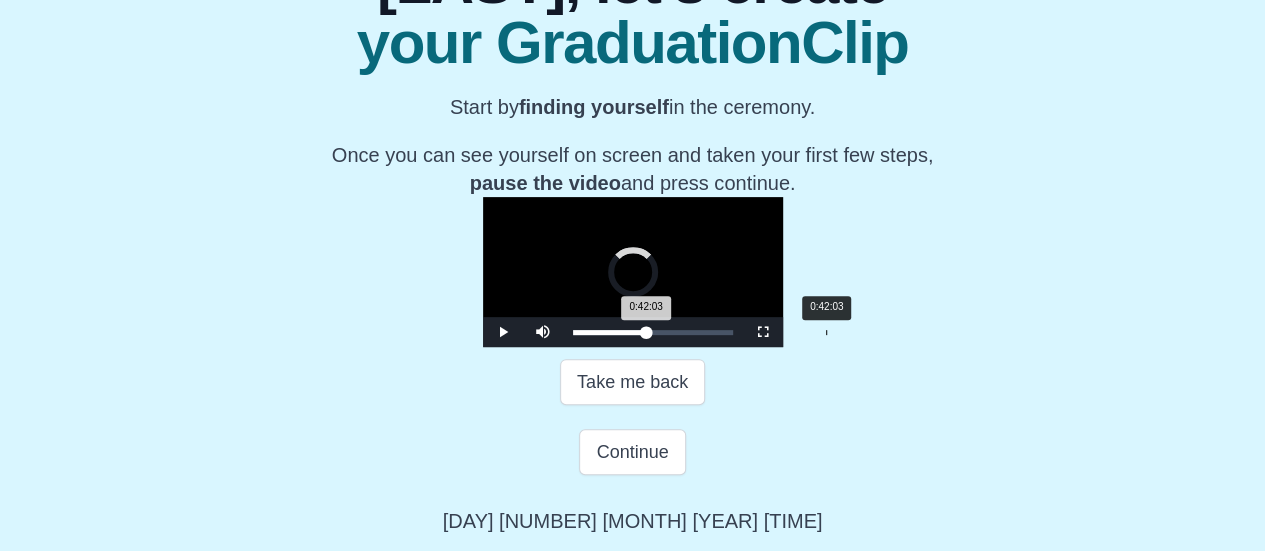 click on "0:42:03" at bounding box center [826, 332] 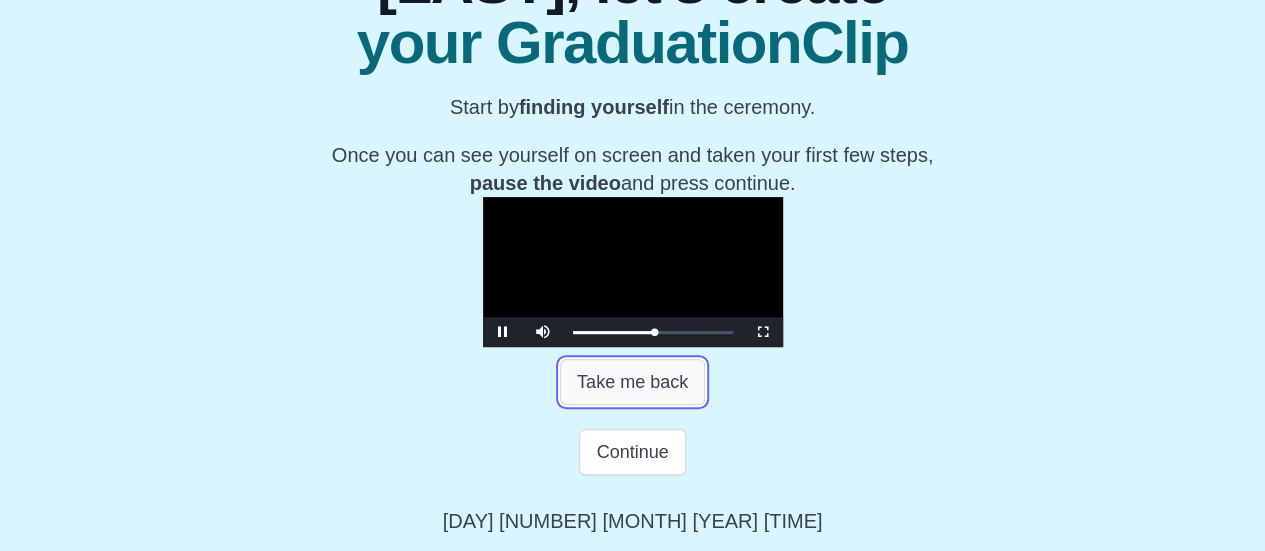 click on "Take me back" at bounding box center [632, 382] 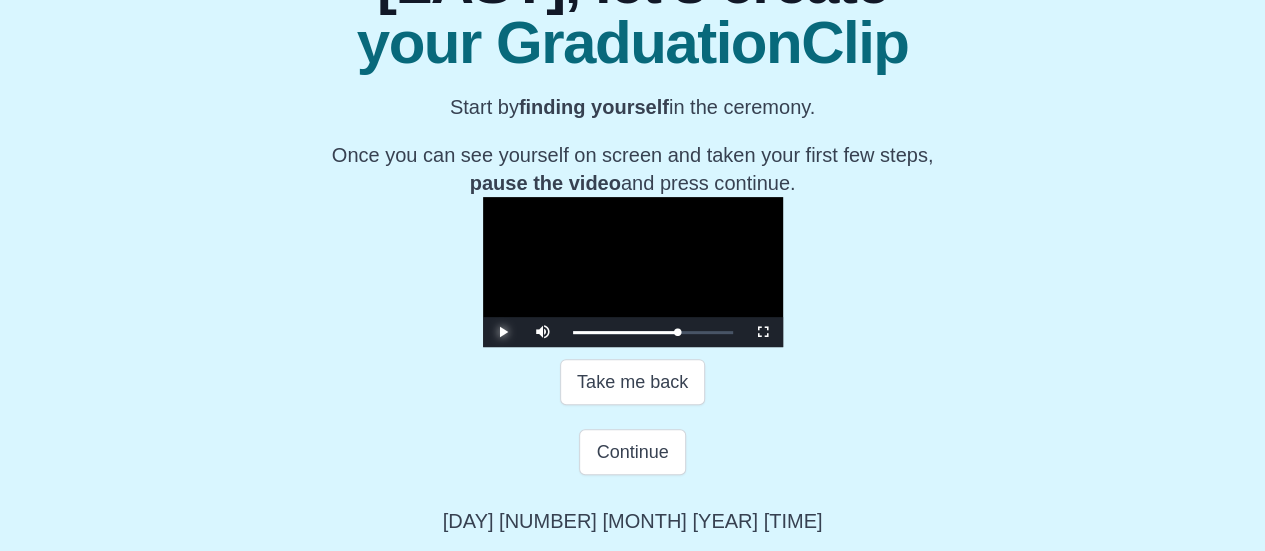 click at bounding box center [503, 332] 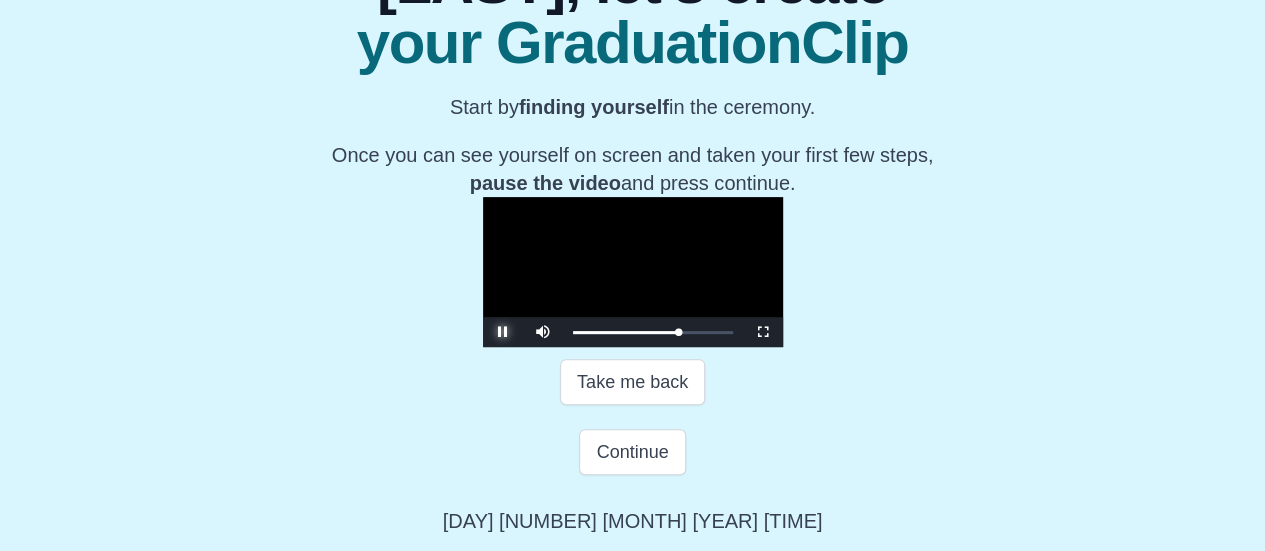 click at bounding box center [503, 332] 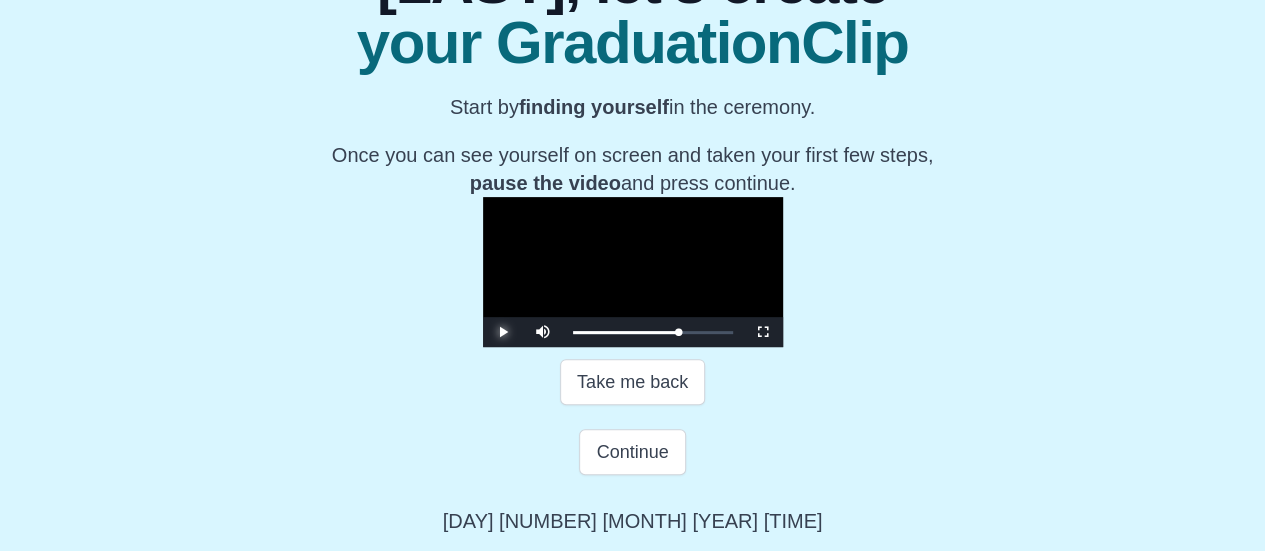 click at bounding box center (503, 332) 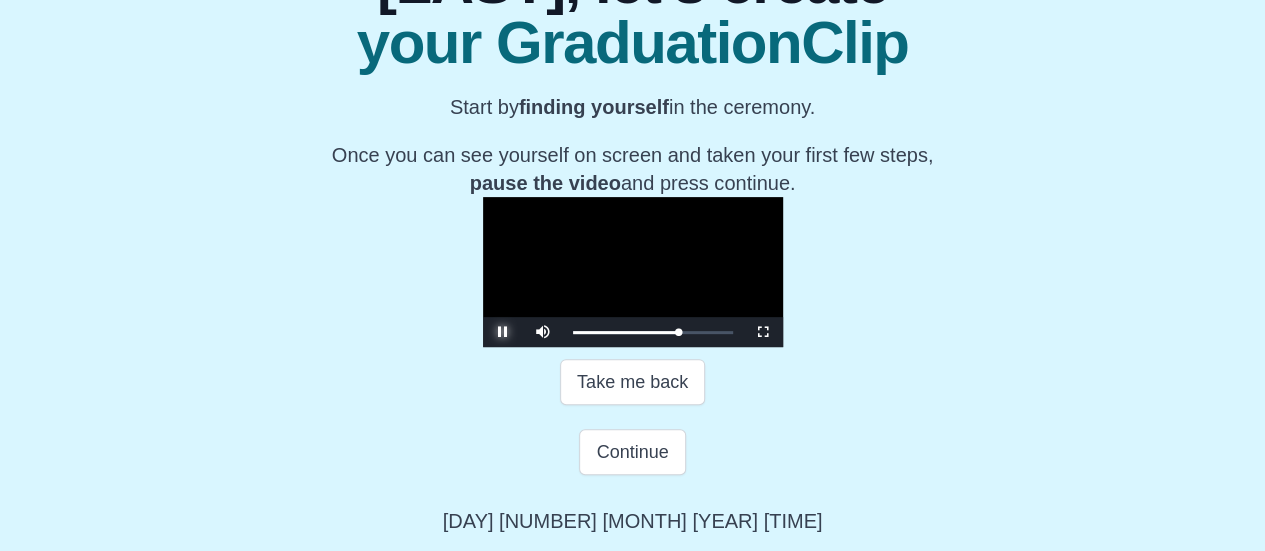 click at bounding box center (503, 332) 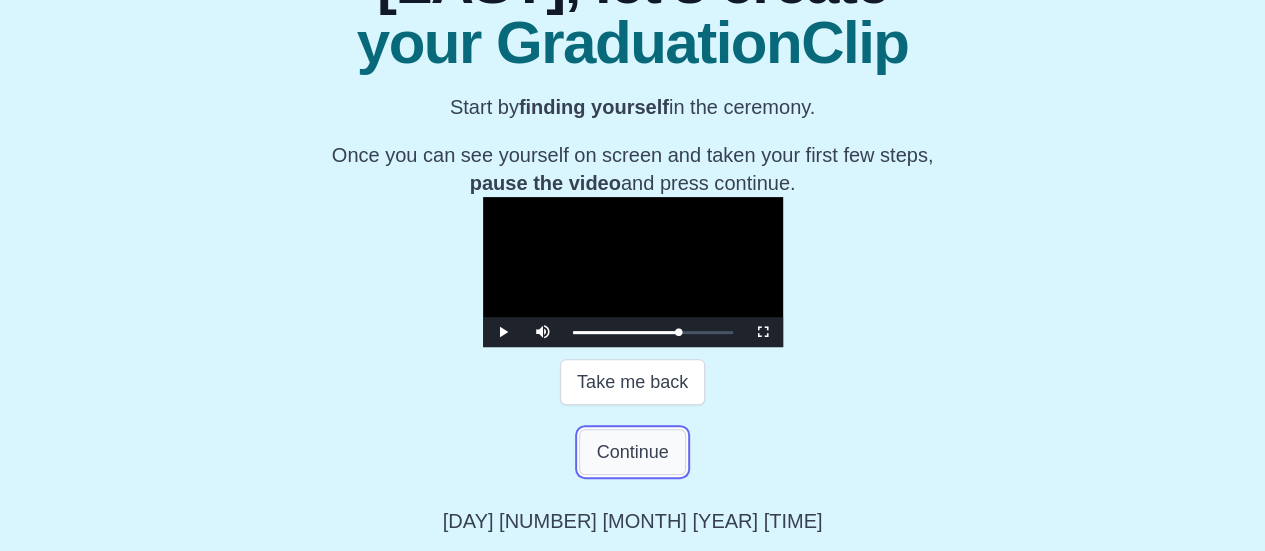 click on "Continue" at bounding box center (632, 452) 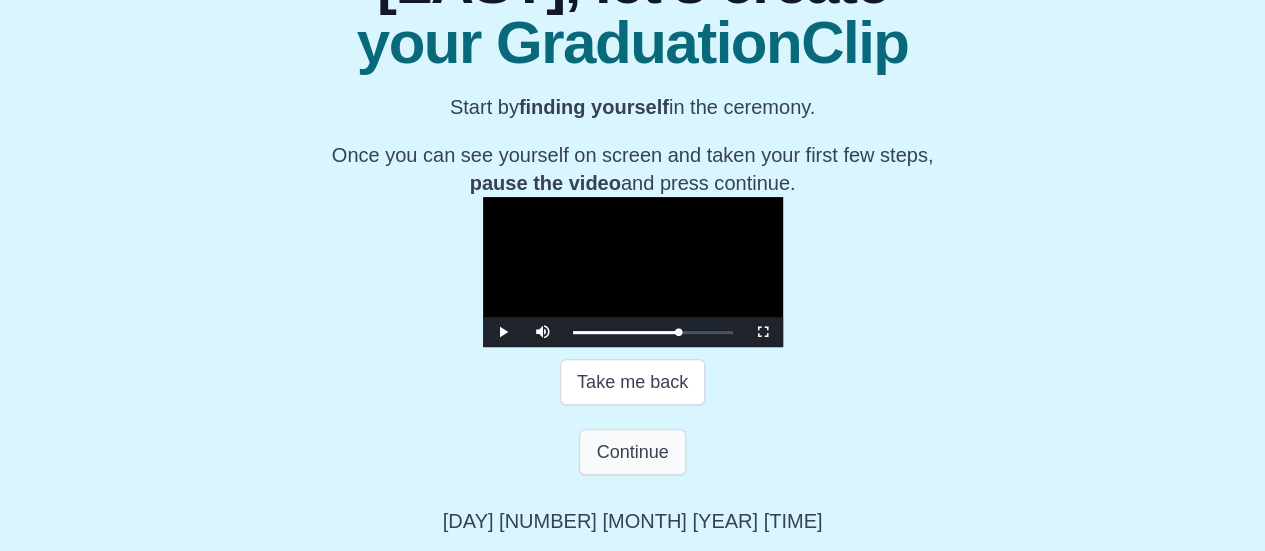 scroll, scrollTop: 140, scrollLeft: 0, axis: vertical 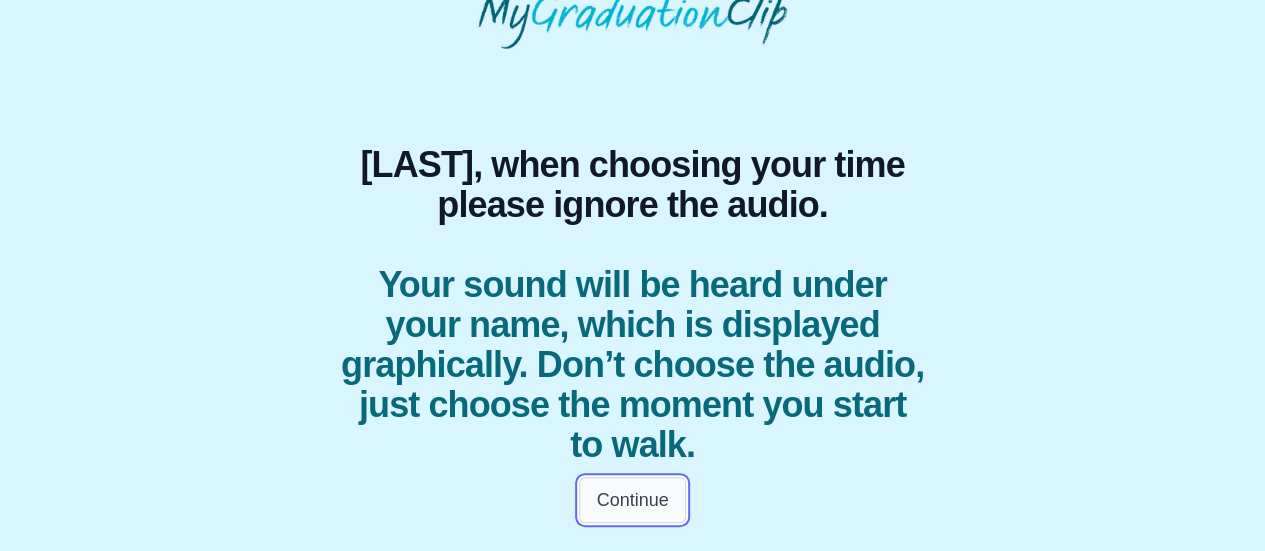 click on "Continue" at bounding box center (632, 500) 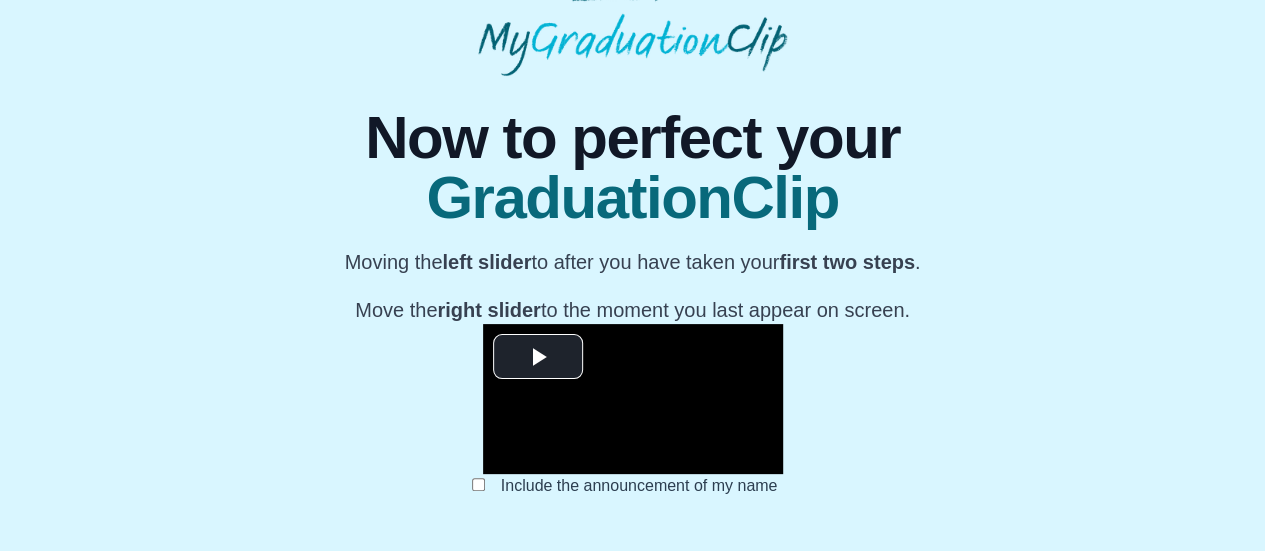 scroll, scrollTop: 140, scrollLeft: 0, axis: vertical 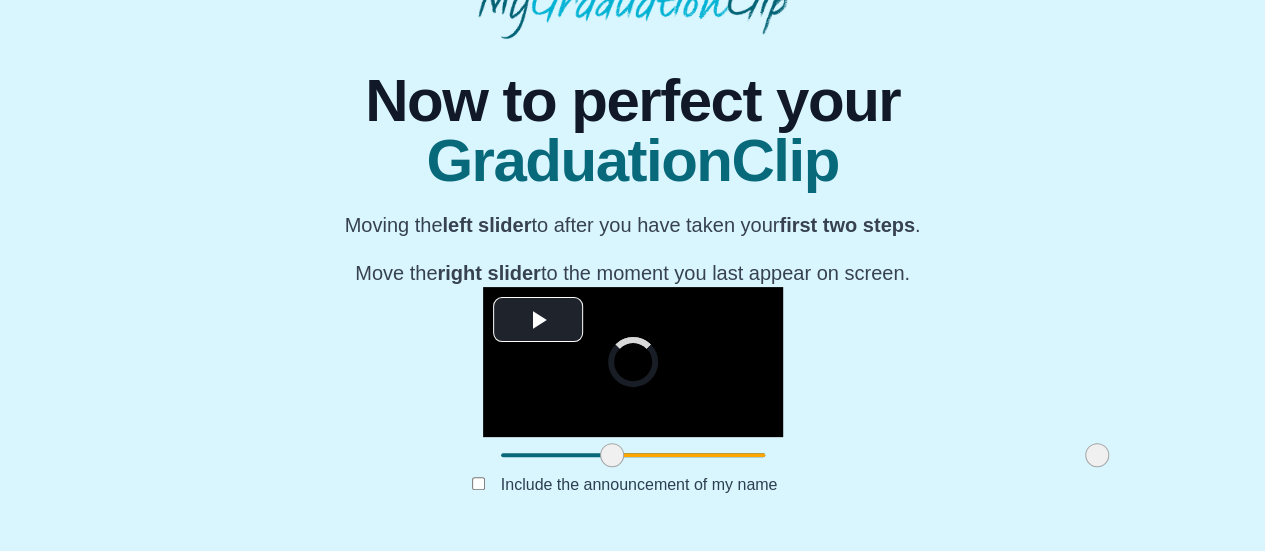 drag, startPoint x: 336, startPoint y: 489, endPoint x: 448, endPoint y: 489, distance: 112 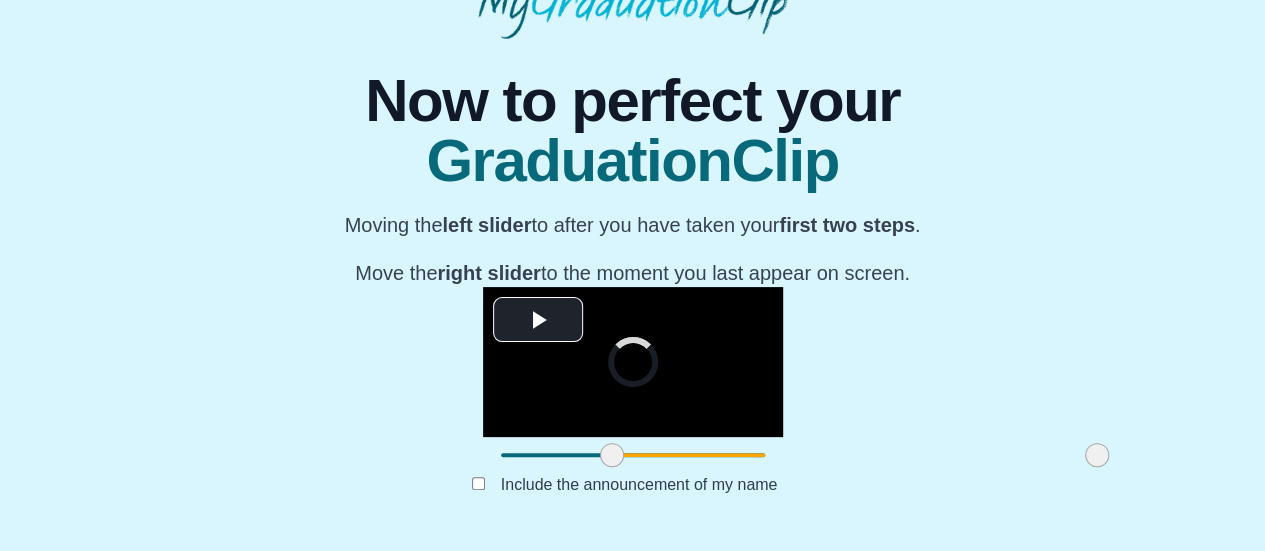 click at bounding box center (612, 455) 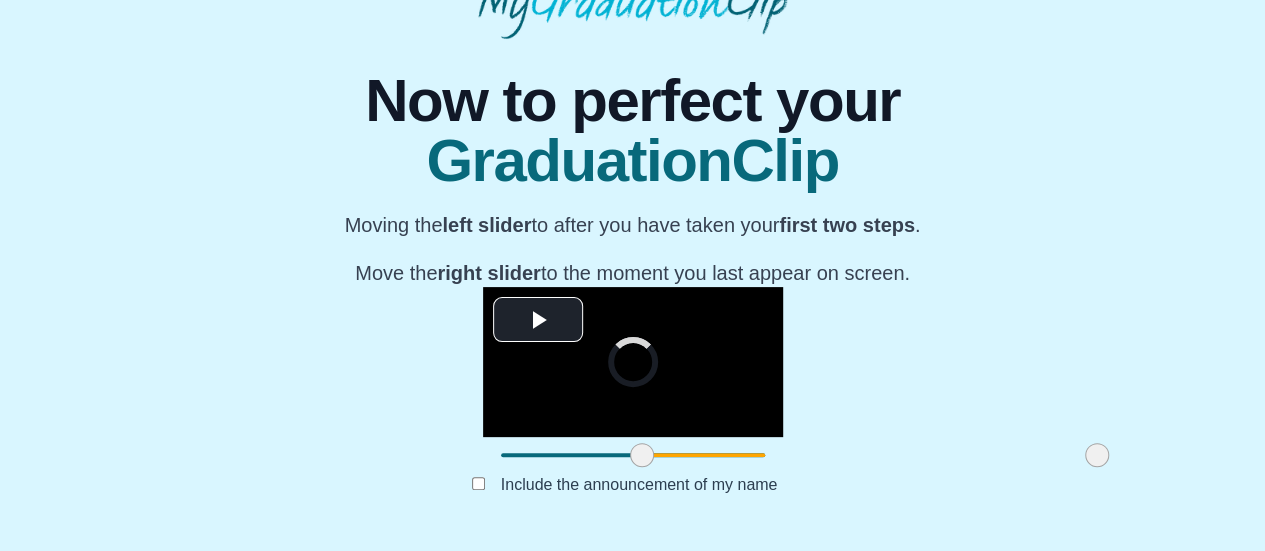drag, startPoint x: 448, startPoint y: 489, endPoint x: 480, endPoint y: 488, distance: 32.01562 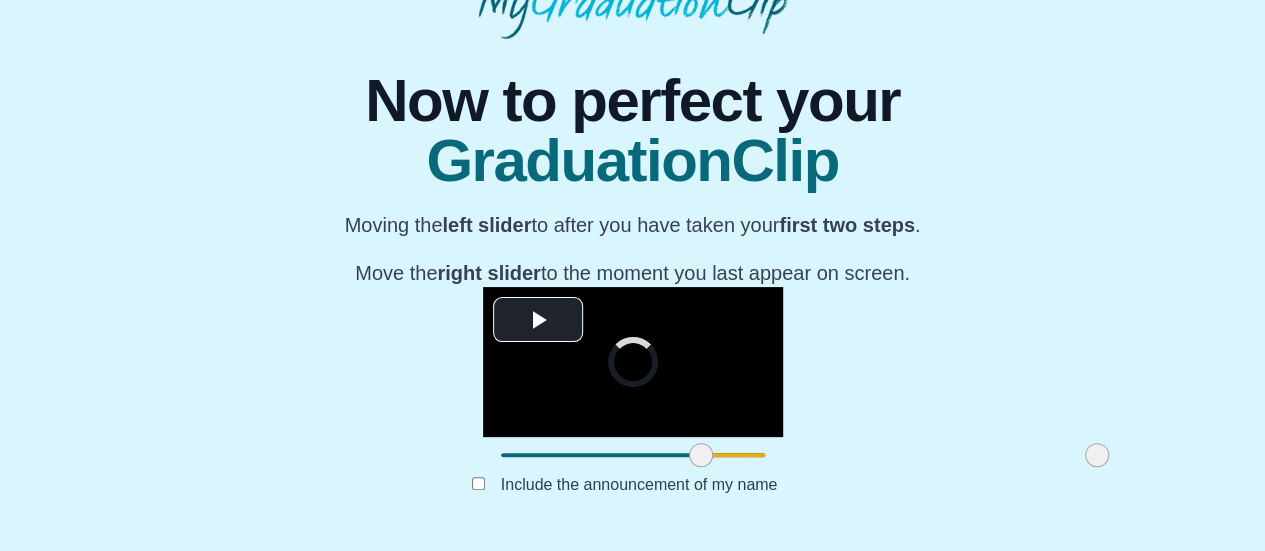 drag, startPoint x: 480, startPoint y: 488, endPoint x: 536, endPoint y: 482, distance: 56.32051 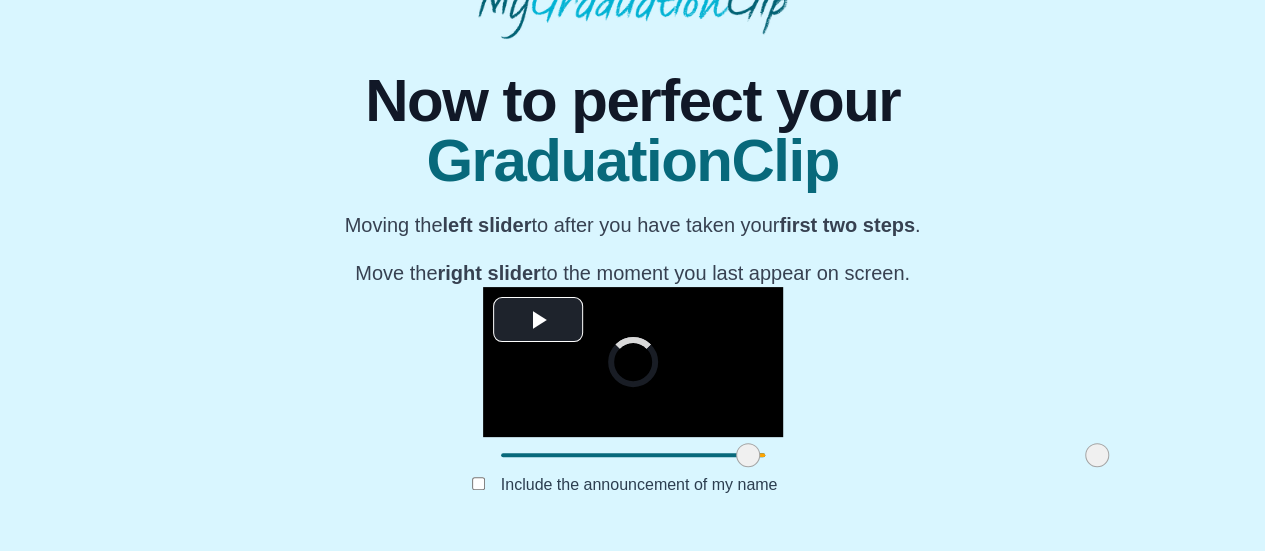 drag, startPoint x: 536, startPoint y: 482, endPoint x: 587, endPoint y: 477, distance: 51.24451 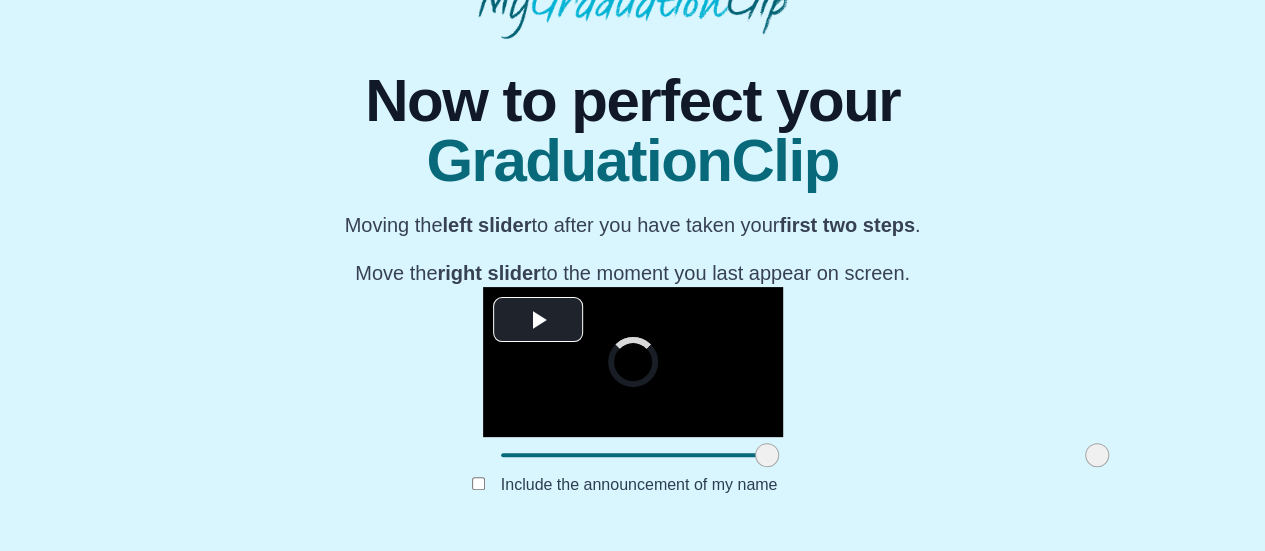 drag, startPoint x: 587, startPoint y: 477, endPoint x: 605, endPoint y: 478, distance: 18.027756 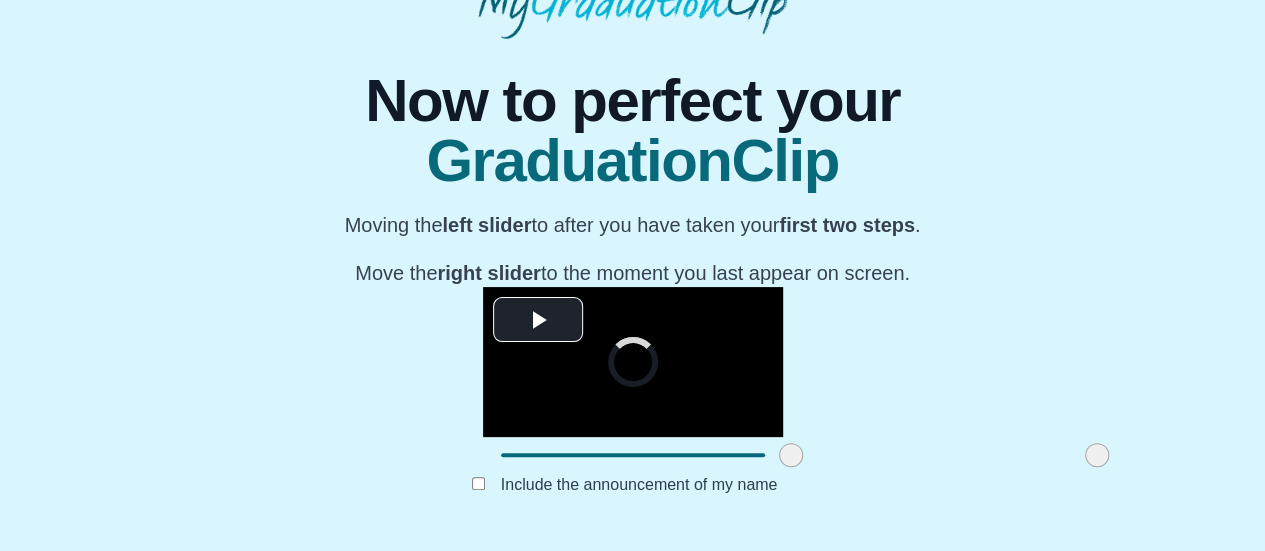 drag, startPoint x: 605, startPoint y: 478, endPoint x: 628, endPoint y: 477, distance: 23.021729 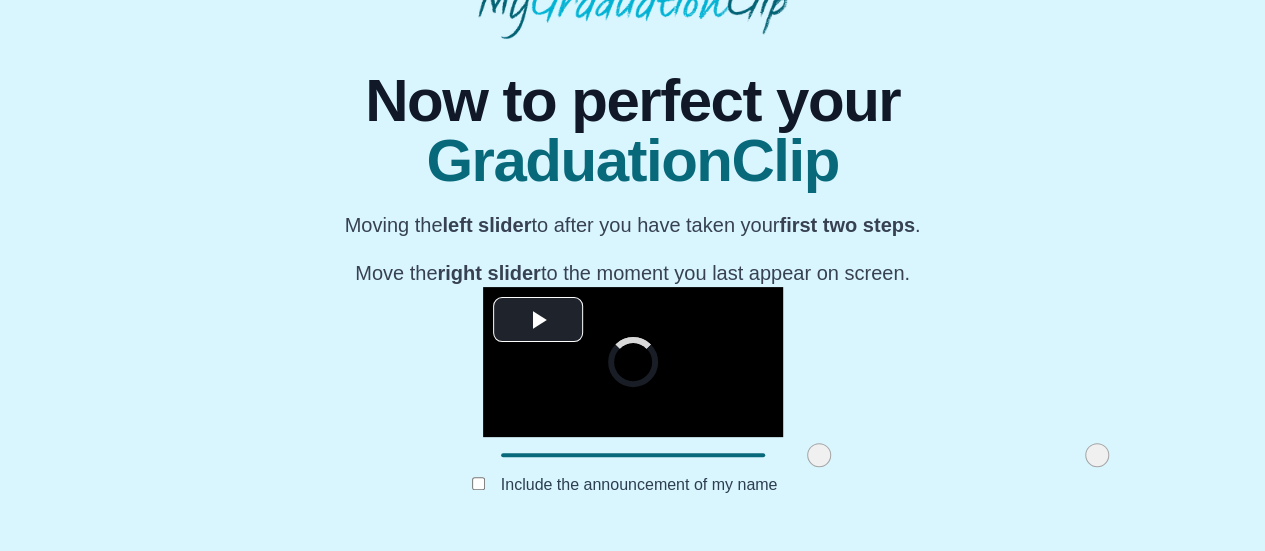 drag, startPoint x: 628, startPoint y: 477, endPoint x: 655, endPoint y: 480, distance: 27.166155 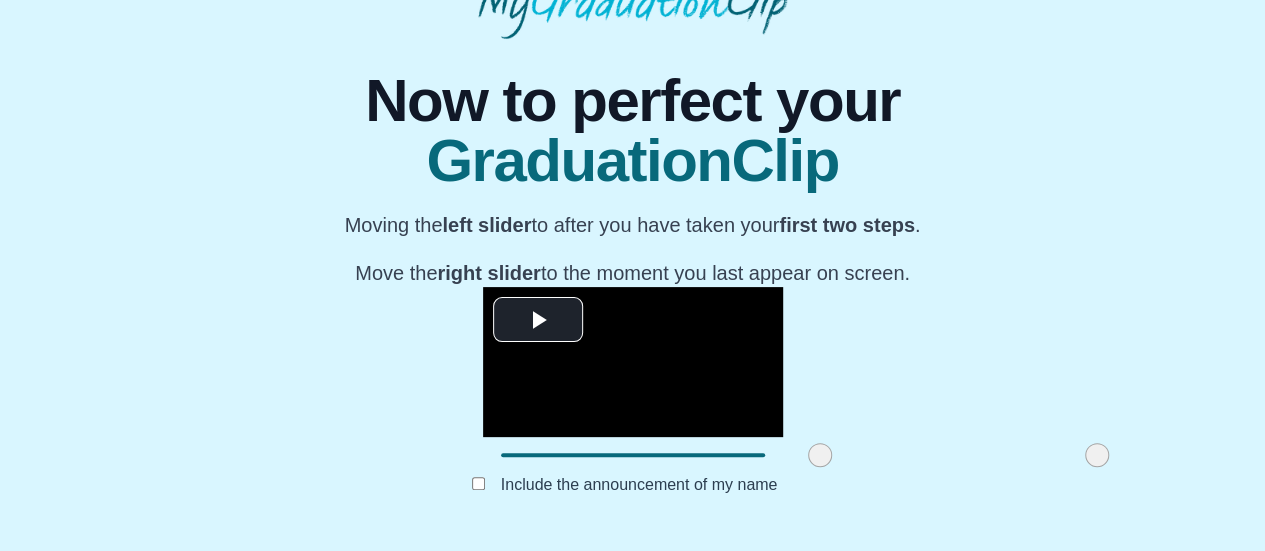 click at bounding box center (820, 455) 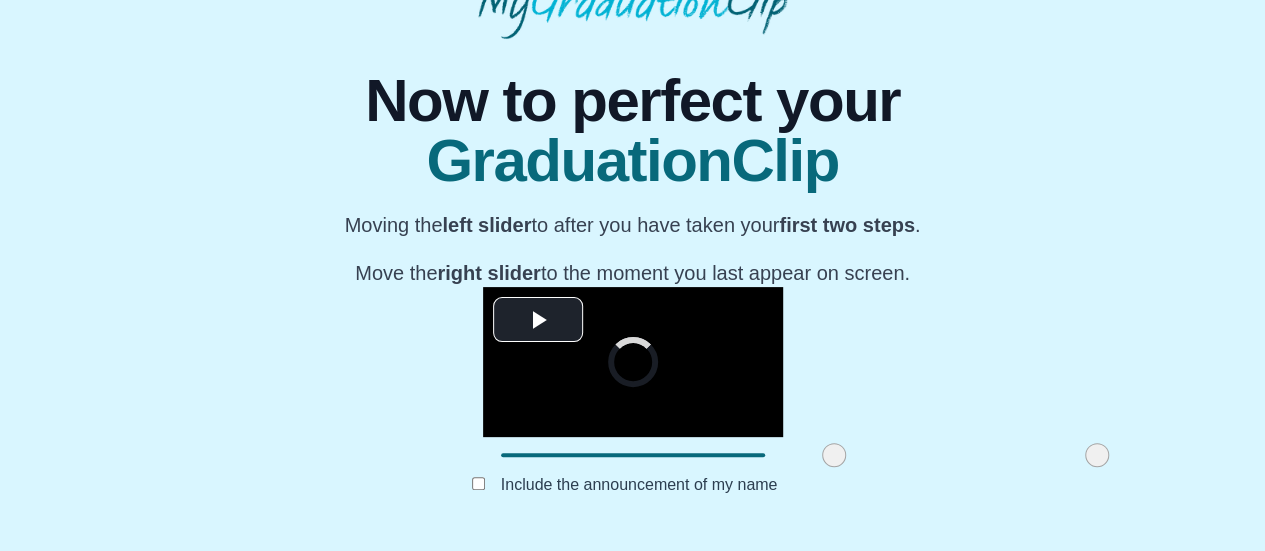 drag, startPoint x: 665, startPoint y: 482, endPoint x: 694, endPoint y: 488, distance: 29.614185 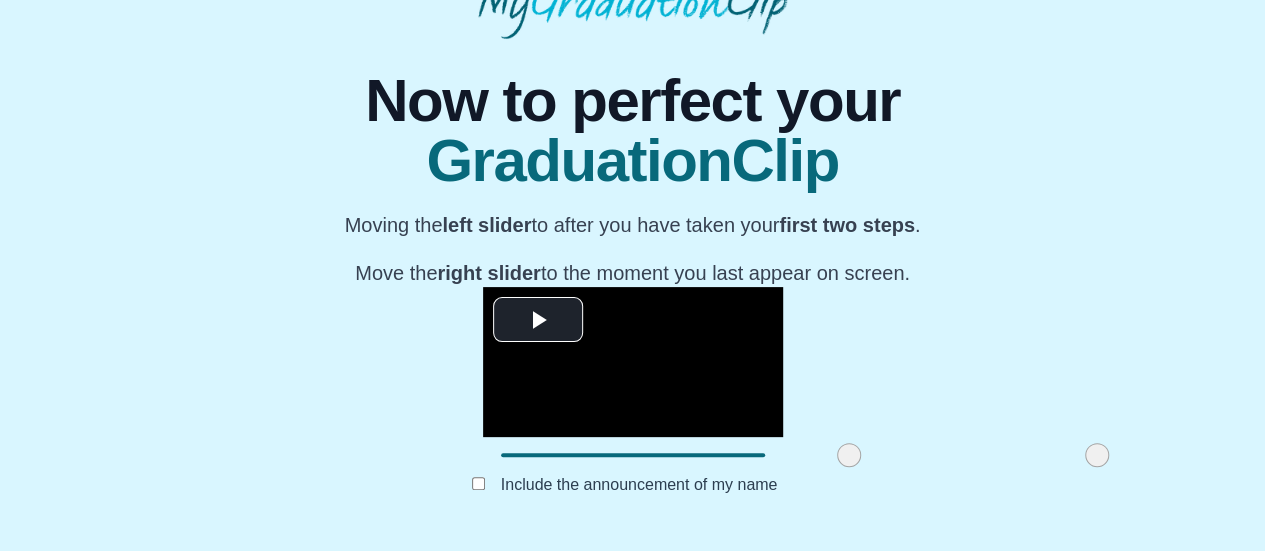 click at bounding box center (973, 455) 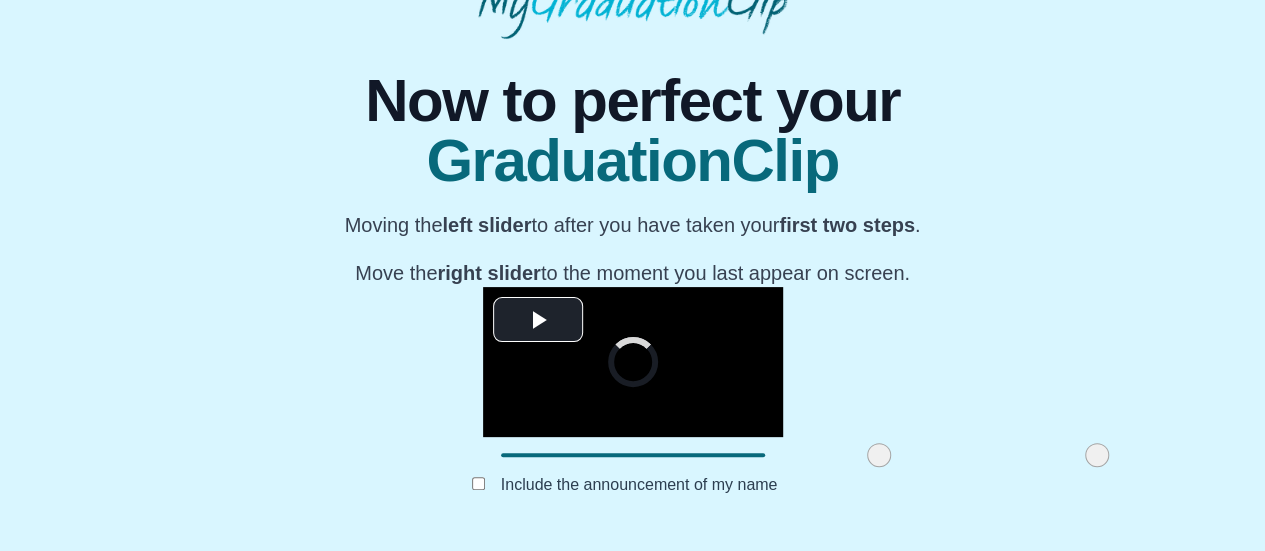 drag, startPoint x: 708, startPoint y: 487, endPoint x: 725, endPoint y: 489, distance: 17.117243 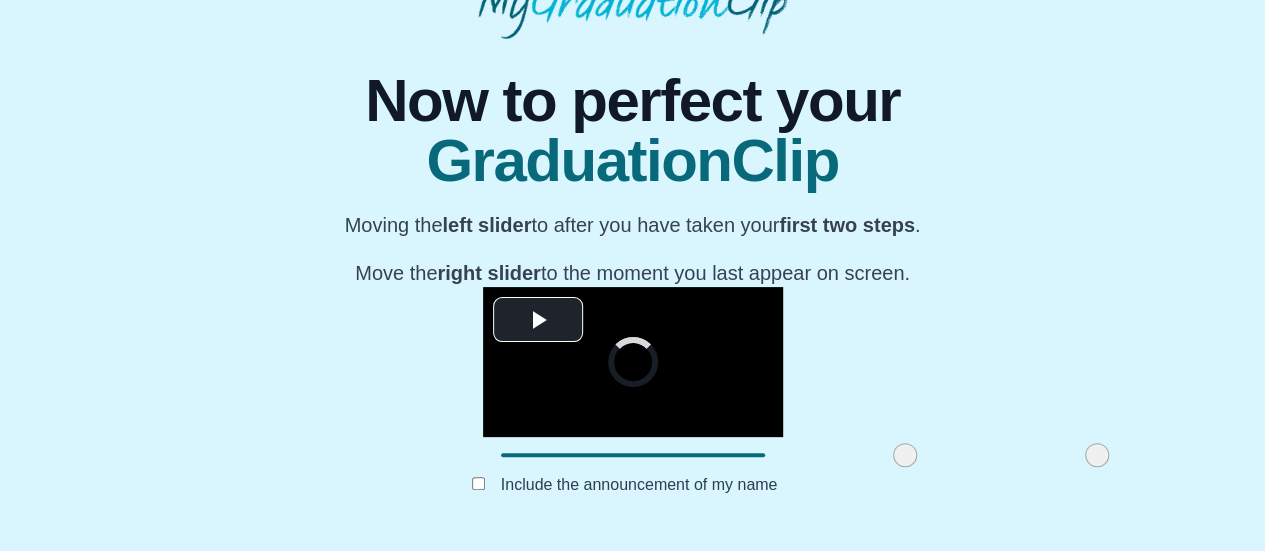 drag, startPoint x: 725, startPoint y: 489, endPoint x: 748, endPoint y: 491, distance: 23.086792 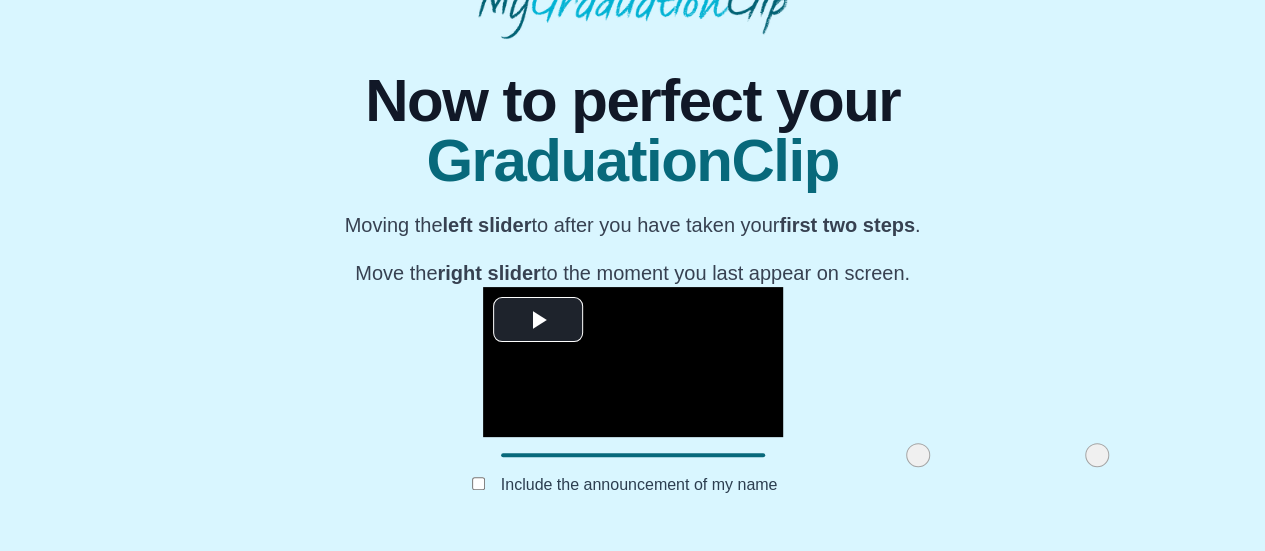 click at bounding box center [918, 455] 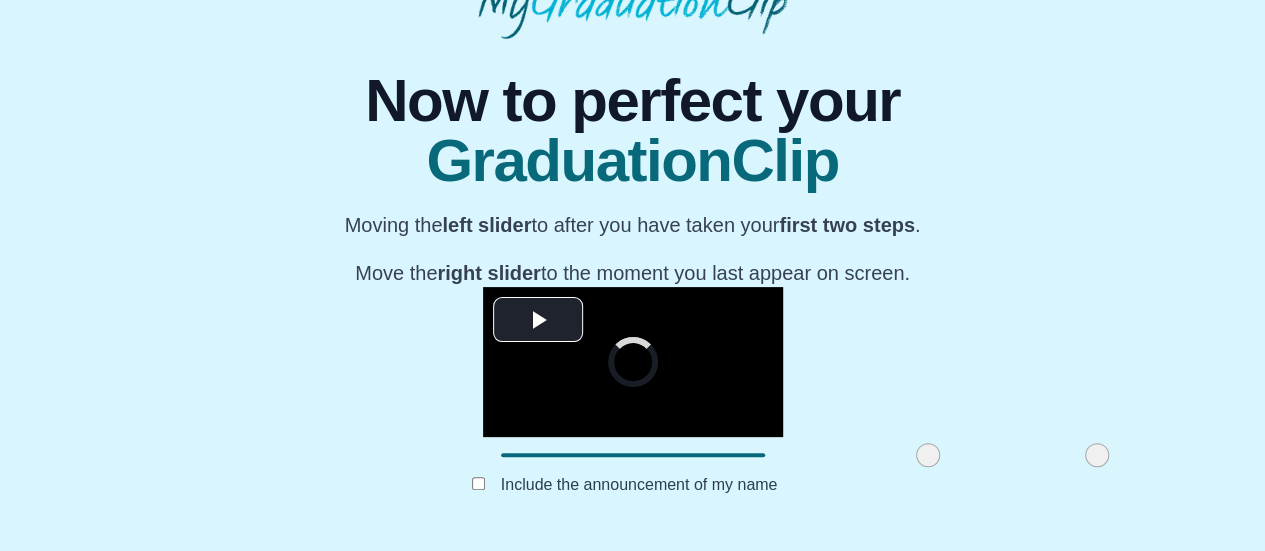 drag, startPoint x: 751, startPoint y: 491, endPoint x: 770, endPoint y: 494, distance: 19.235384 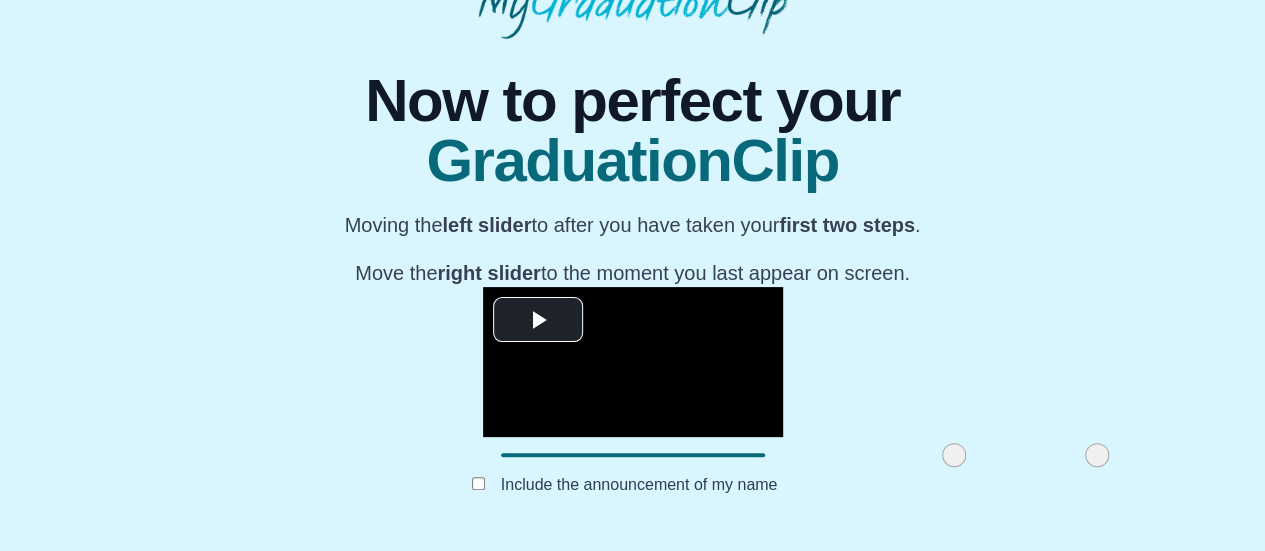 drag, startPoint x: 770, startPoint y: 494, endPoint x: 790, endPoint y: 494, distance: 20 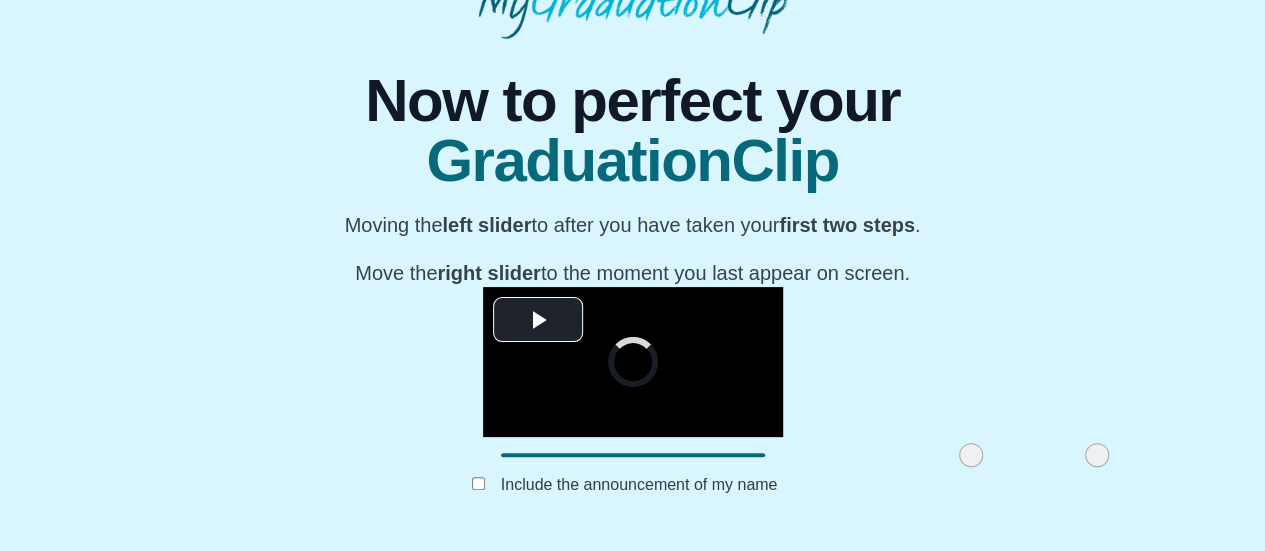 drag, startPoint x: 790, startPoint y: 494, endPoint x: 805, endPoint y: 493, distance: 15.033297 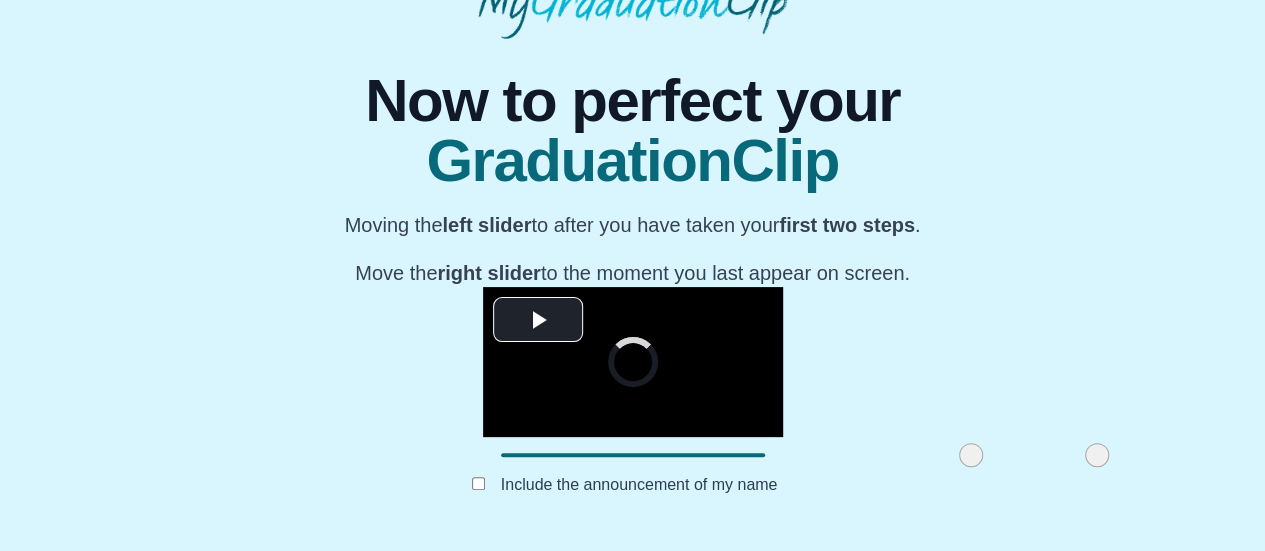 click at bounding box center (971, 455) 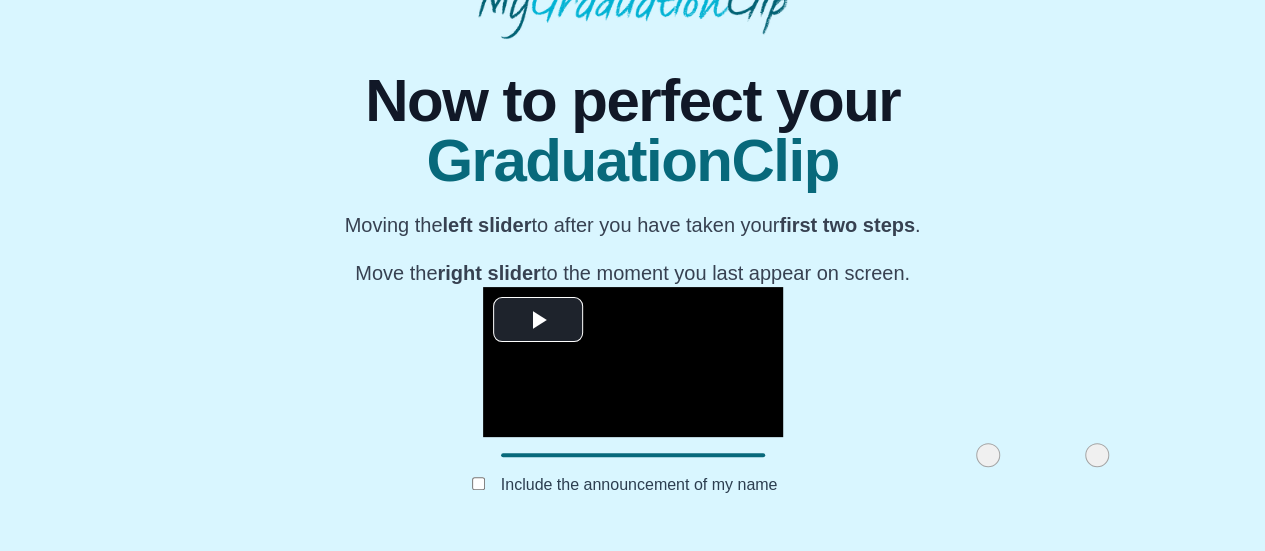 drag, startPoint x: 805, startPoint y: 493, endPoint x: 820, endPoint y: 495, distance: 15.132746 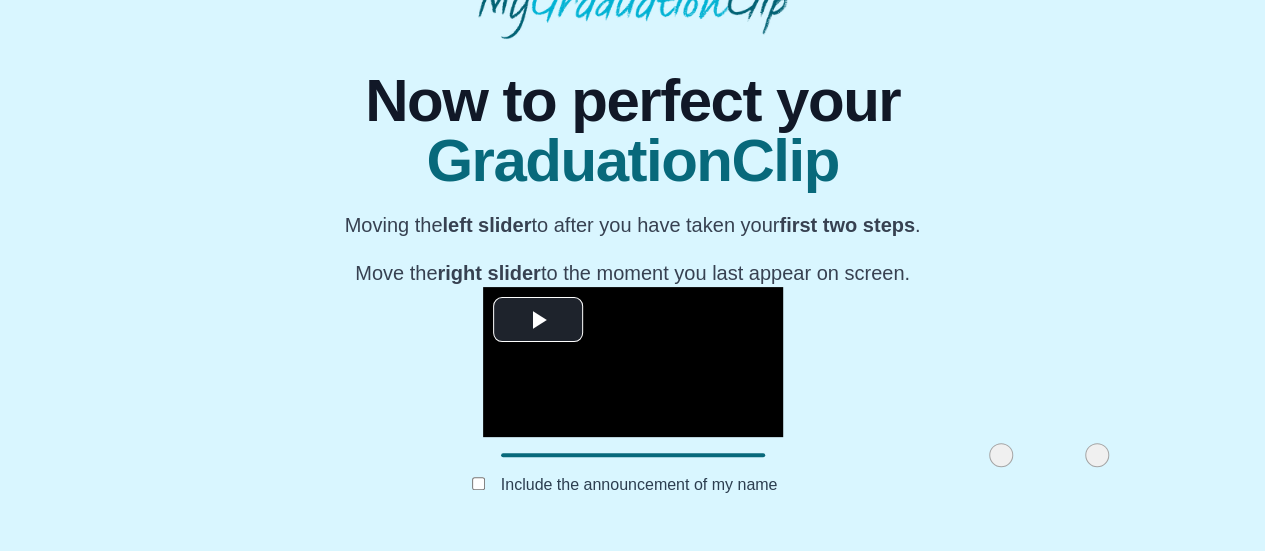 drag, startPoint x: 820, startPoint y: 495, endPoint x: 833, endPoint y: 493, distance: 13.152946 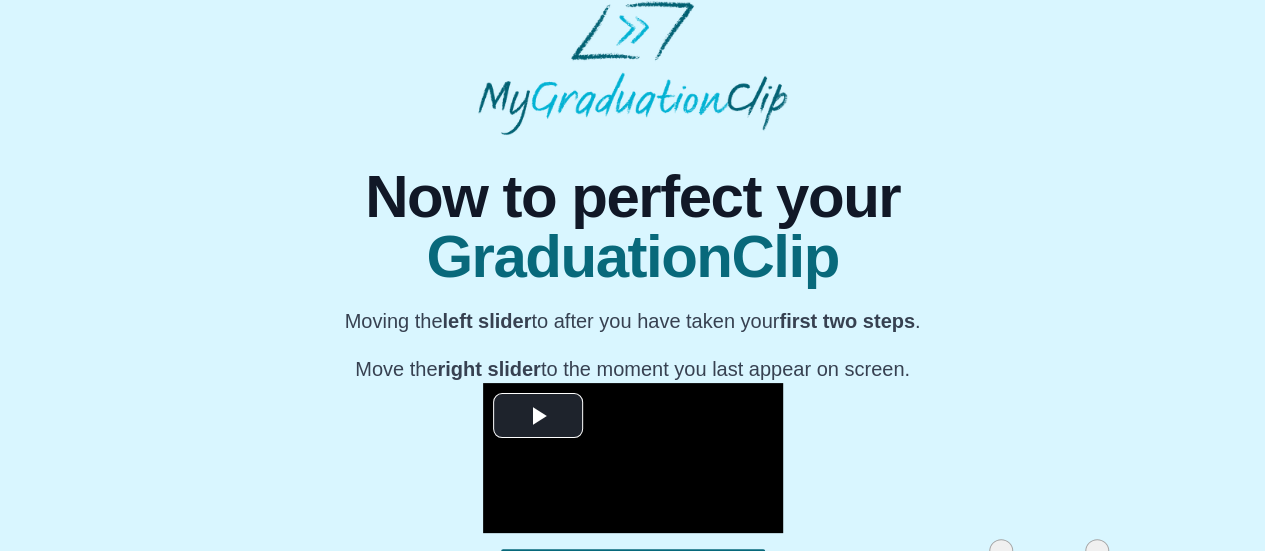 scroll, scrollTop: 316, scrollLeft: 0, axis: vertical 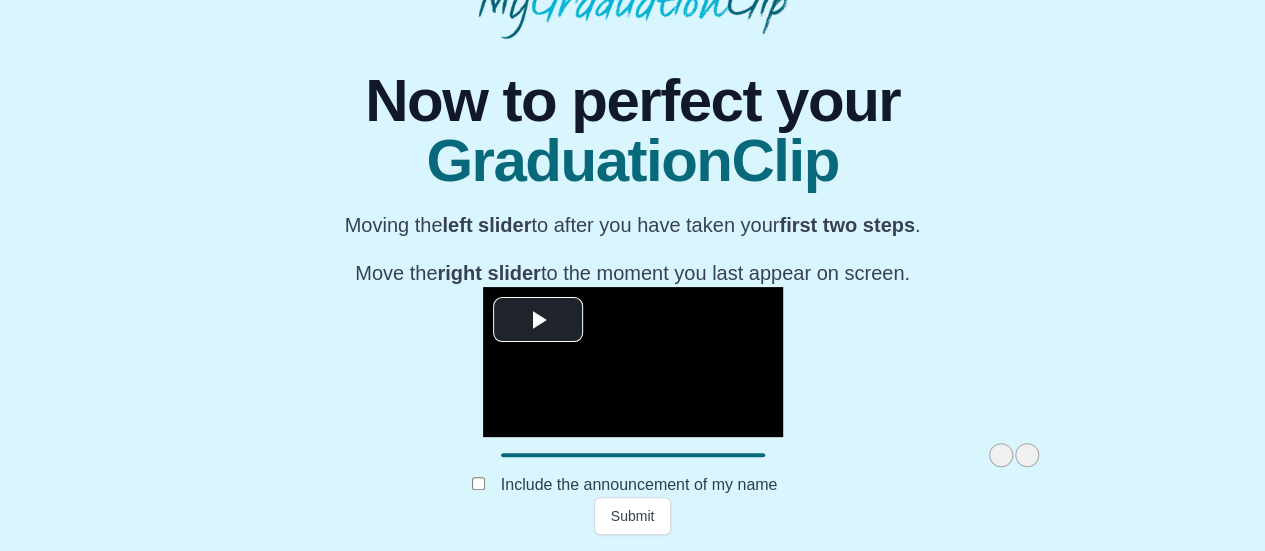 drag, startPoint x: 933, startPoint y: 457, endPoint x: 832, endPoint y: 463, distance: 101.17806 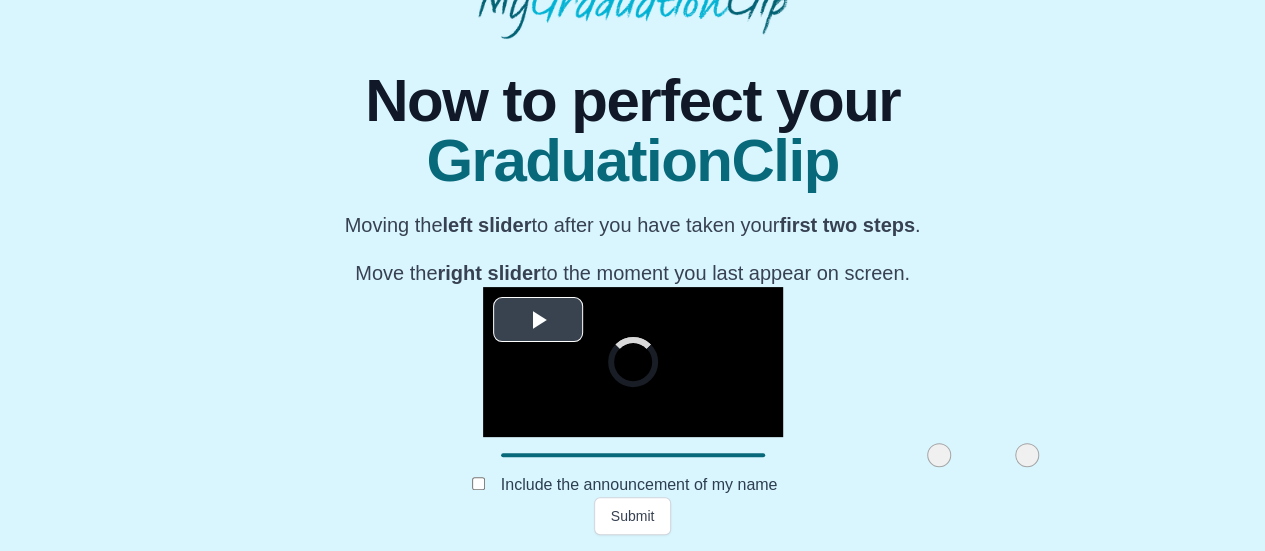 drag, startPoint x: 832, startPoint y: 461, endPoint x: 318, endPoint y: 428, distance: 515.0582 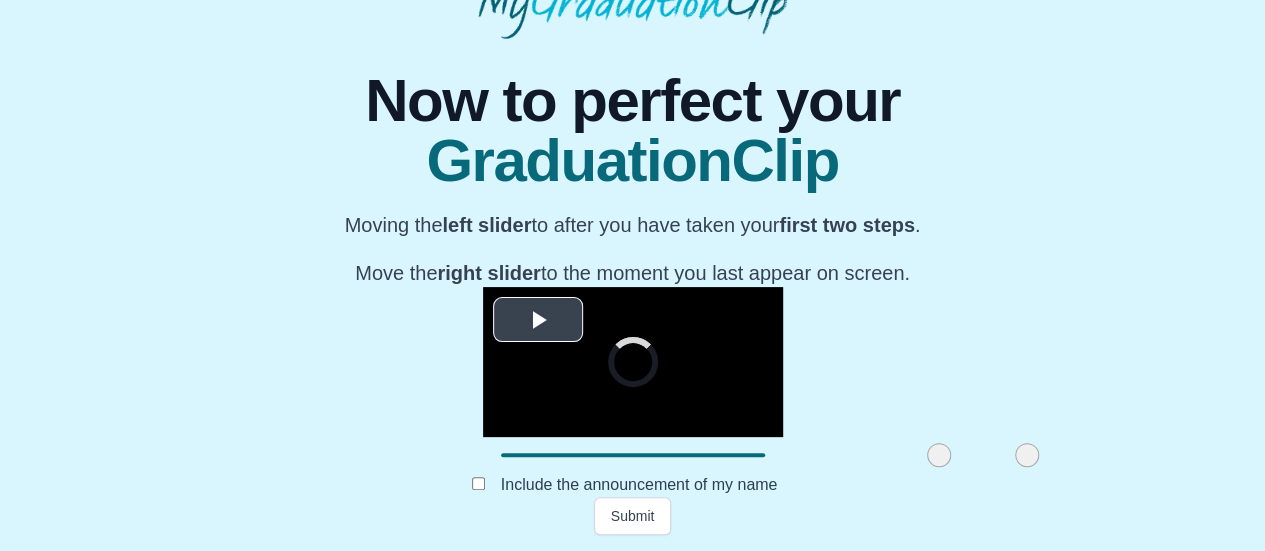 click on "**********" at bounding box center (633, 380) 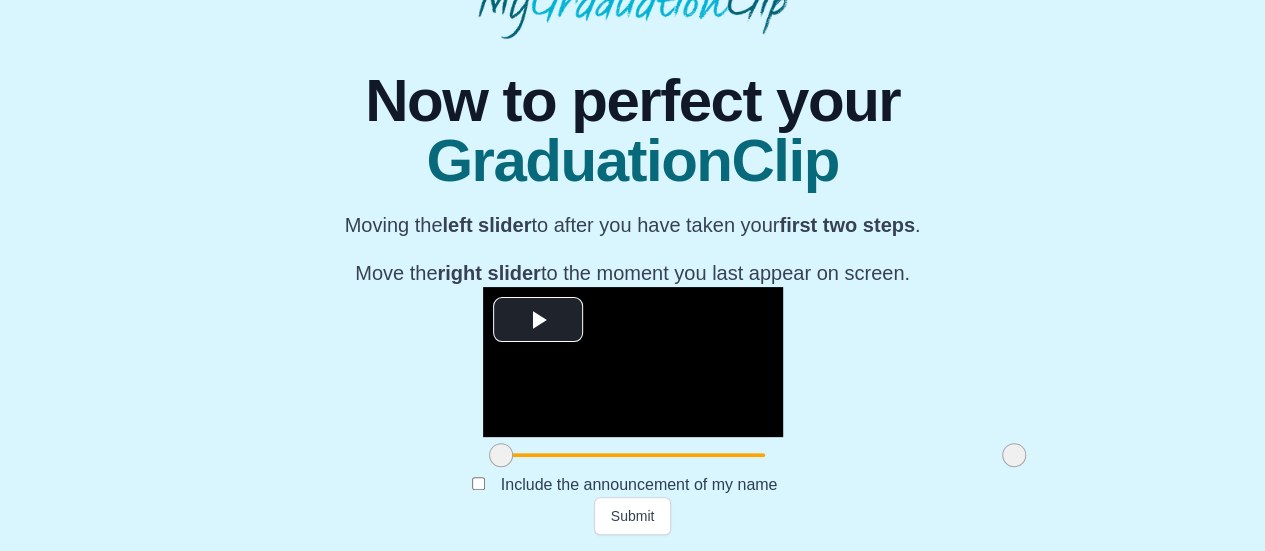 drag, startPoint x: 857, startPoint y: 456, endPoint x: 844, endPoint y: 458, distance: 13.152946 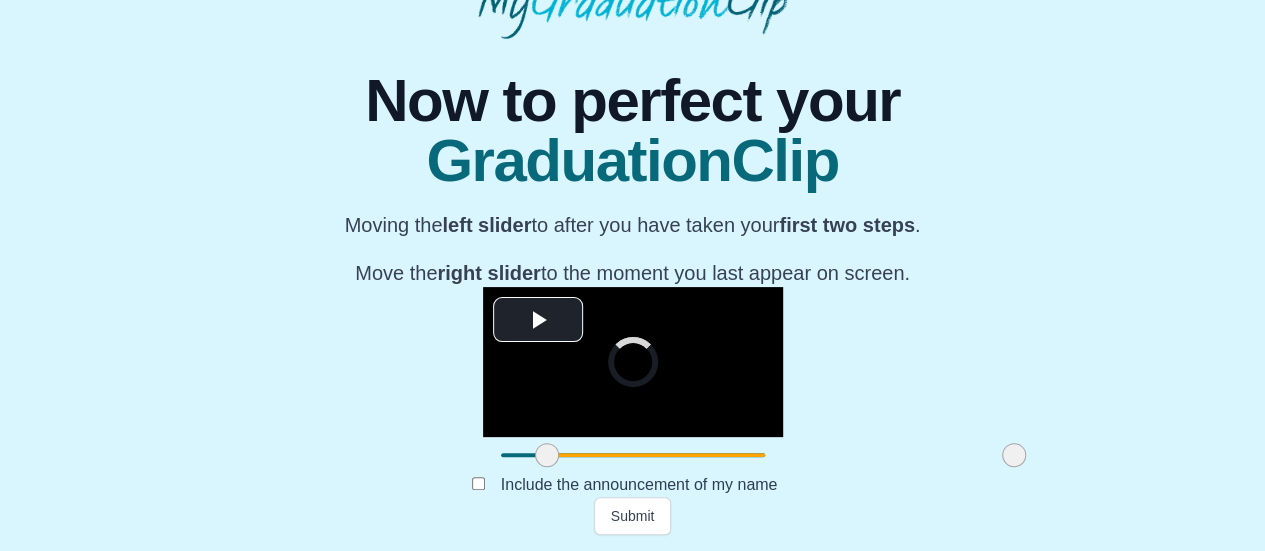 drag, startPoint x: 336, startPoint y: 453, endPoint x: 382, endPoint y: 457, distance: 46.173584 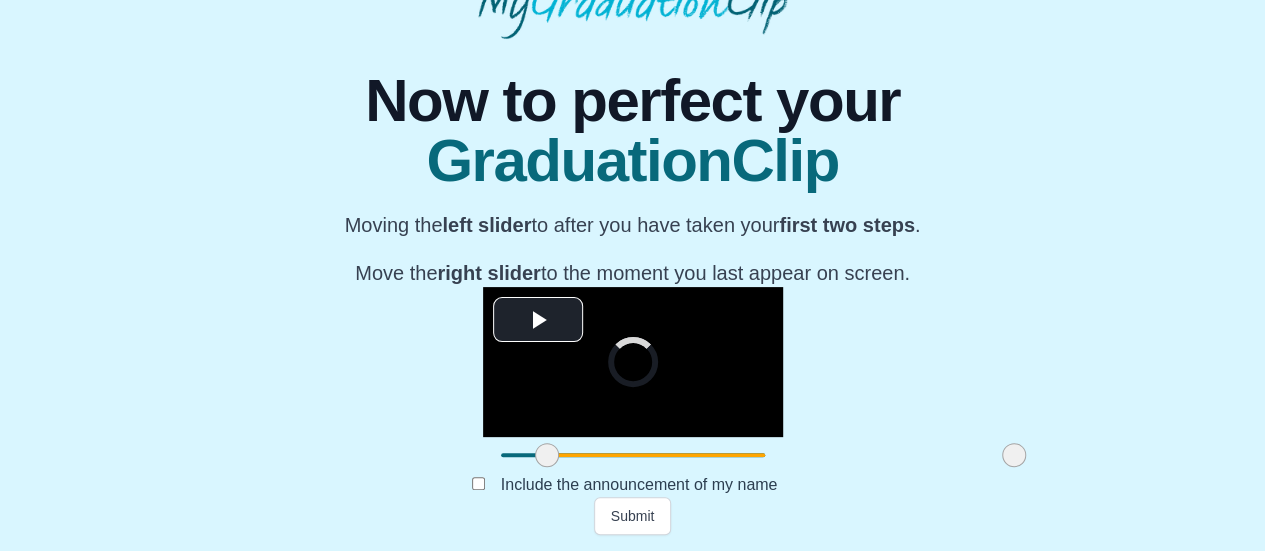 click at bounding box center [547, 455] 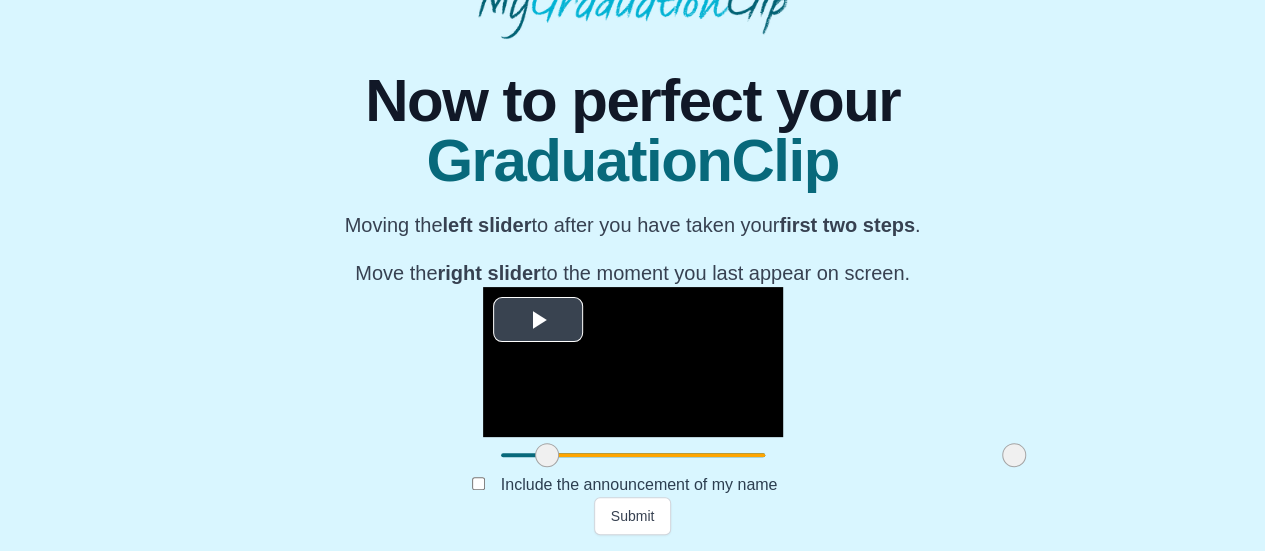 click at bounding box center [538, 320] 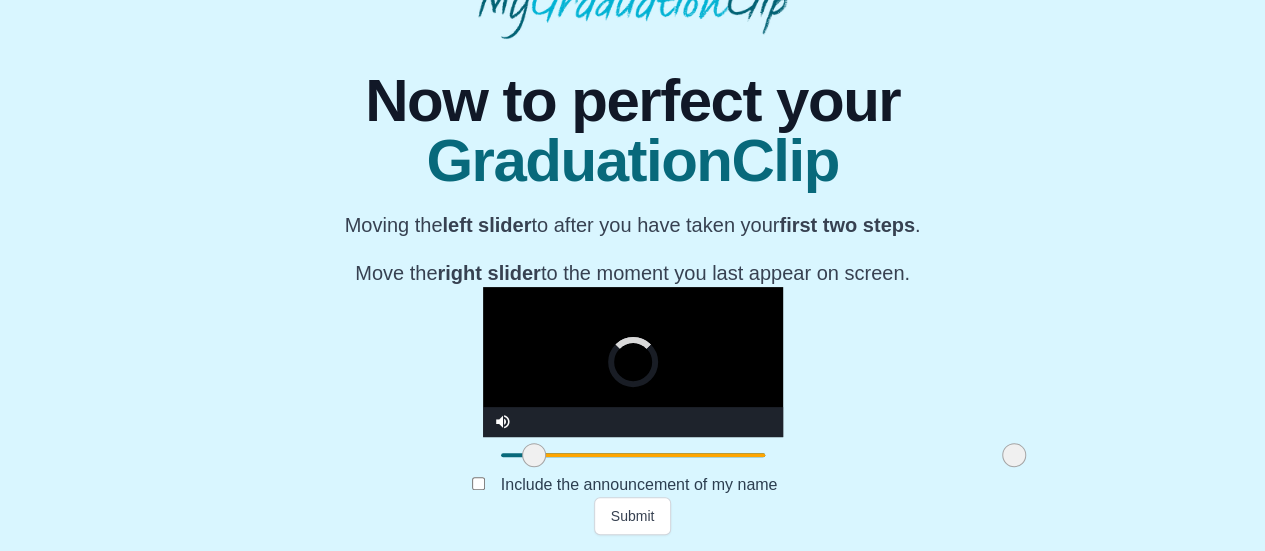 drag, startPoint x: 384, startPoint y: 448, endPoint x: 370, endPoint y: 449, distance: 14.035668 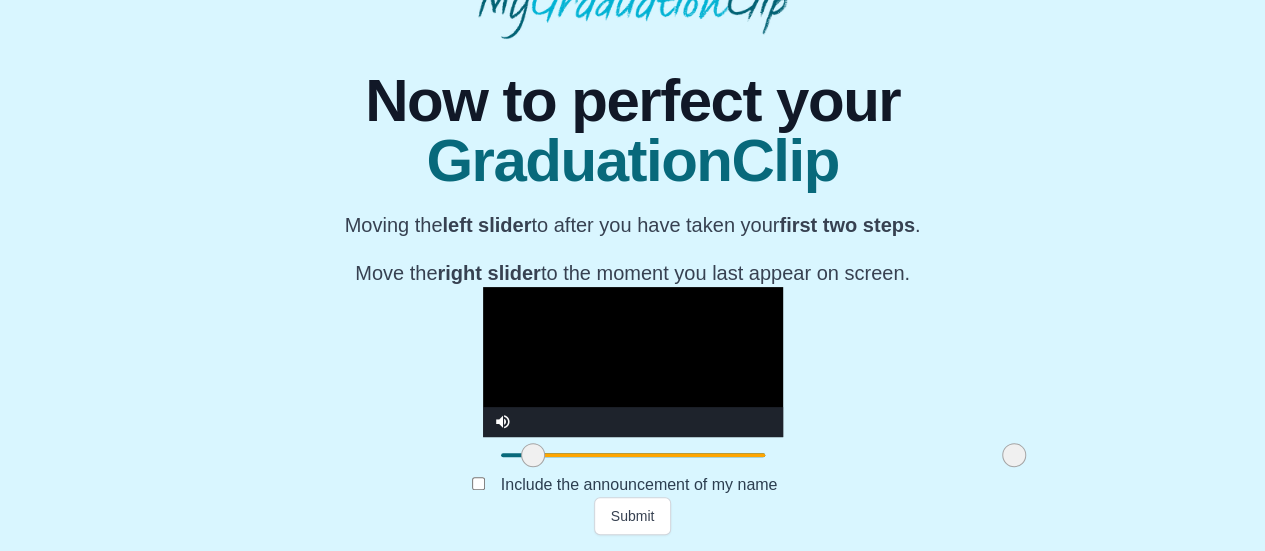 click at bounding box center [633, 455] 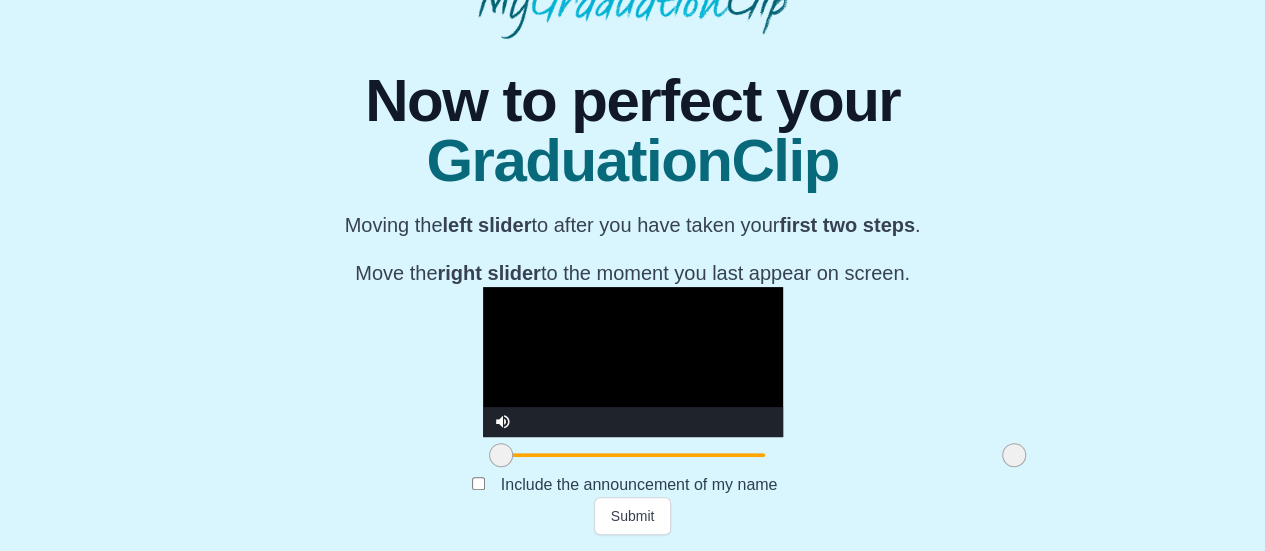 click at bounding box center (633, 362) 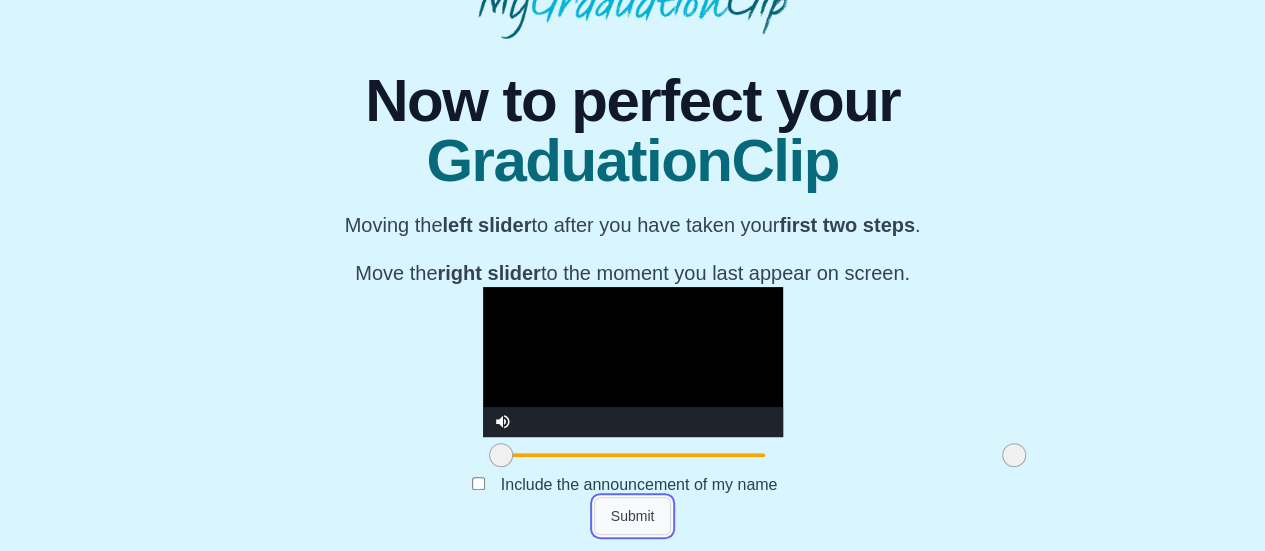 click on "Submit" at bounding box center [633, 516] 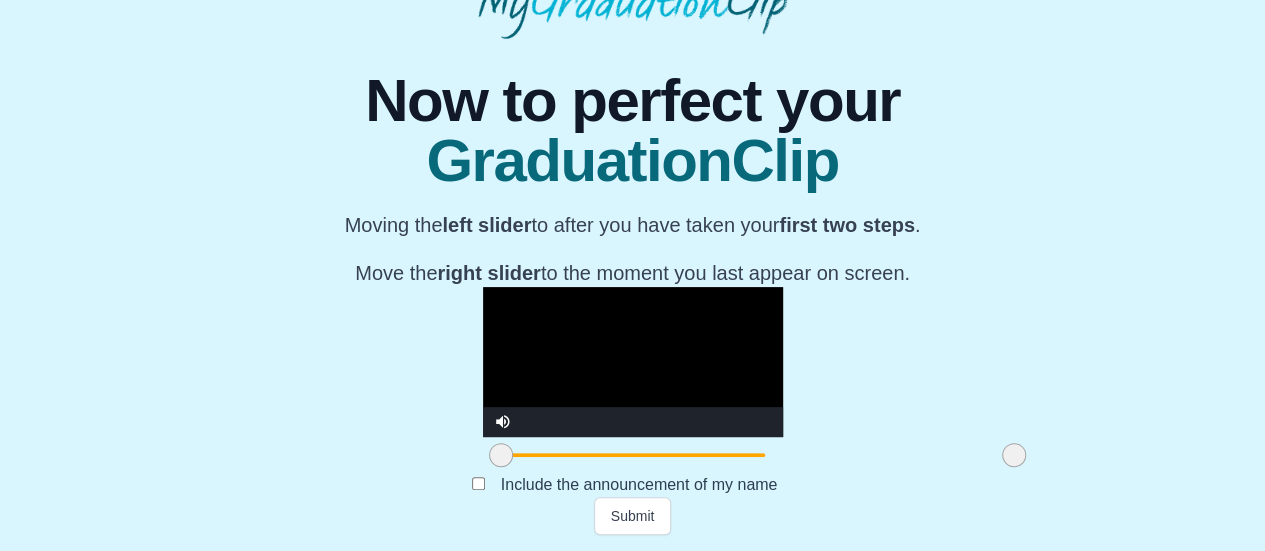 scroll, scrollTop: 42, scrollLeft: 0, axis: vertical 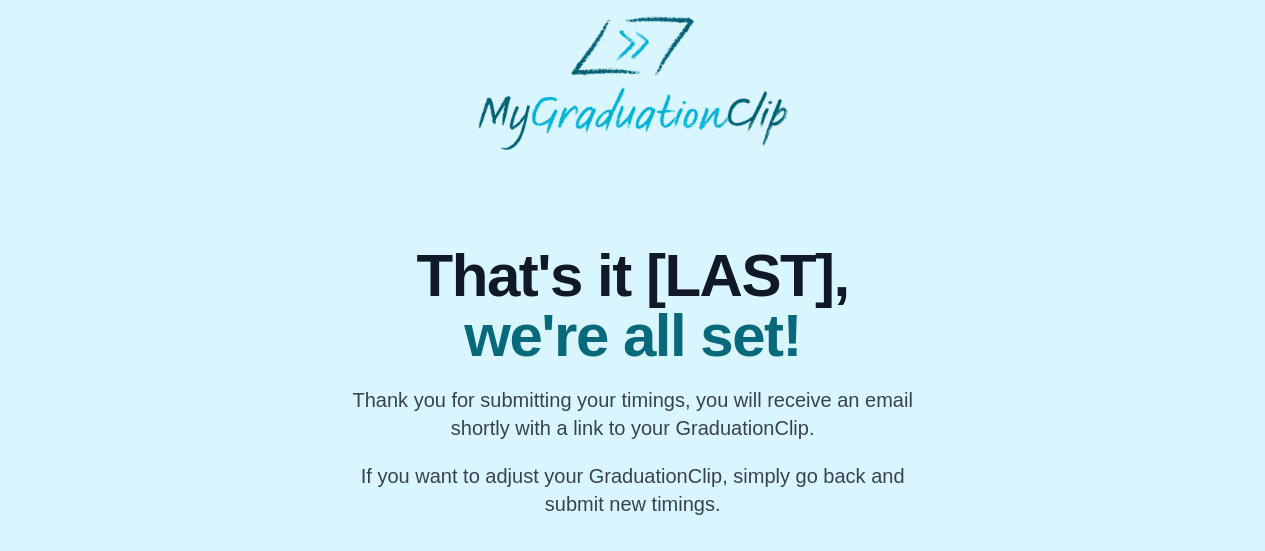 drag, startPoint x: 1258, startPoint y: 269, endPoint x: 1268, endPoint y: 312, distance: 44.14748 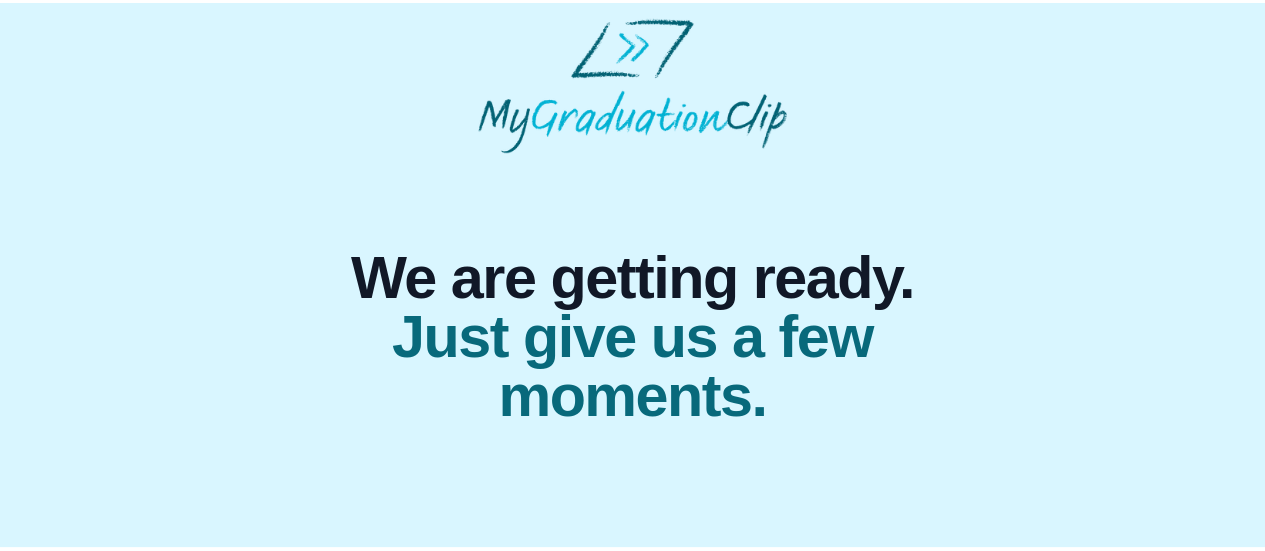 scroll, scrollTop: 0, scrollLeft: 0, axis: both 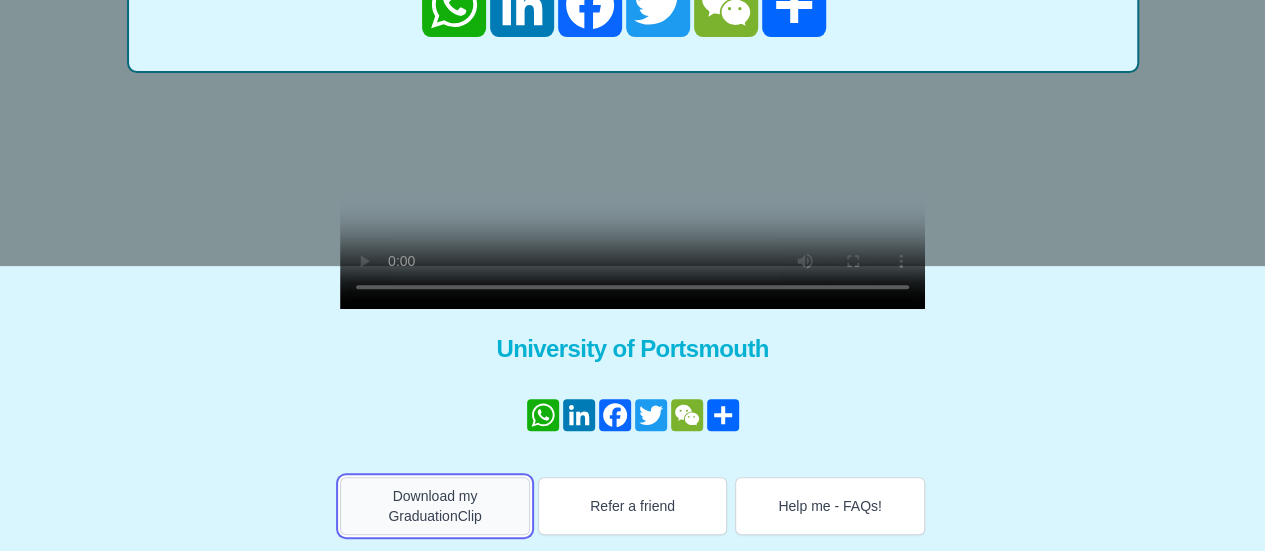 click on "Download my GraduationClip" at bounding box center [435, 506] 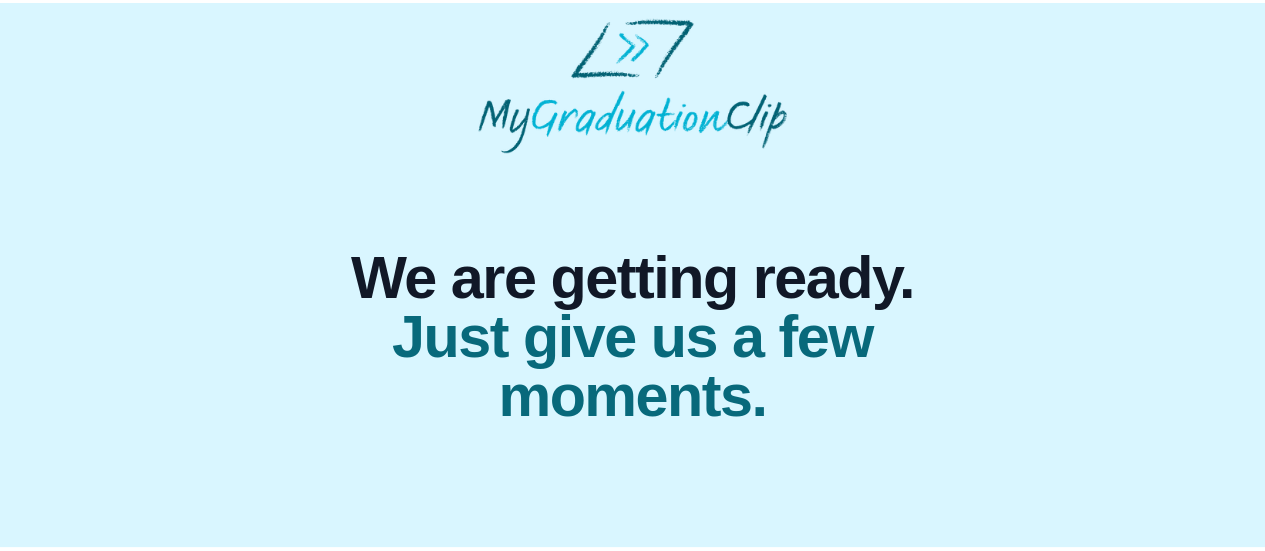scroll, scrollTop: 0, scrollLeft: 0, axis: both 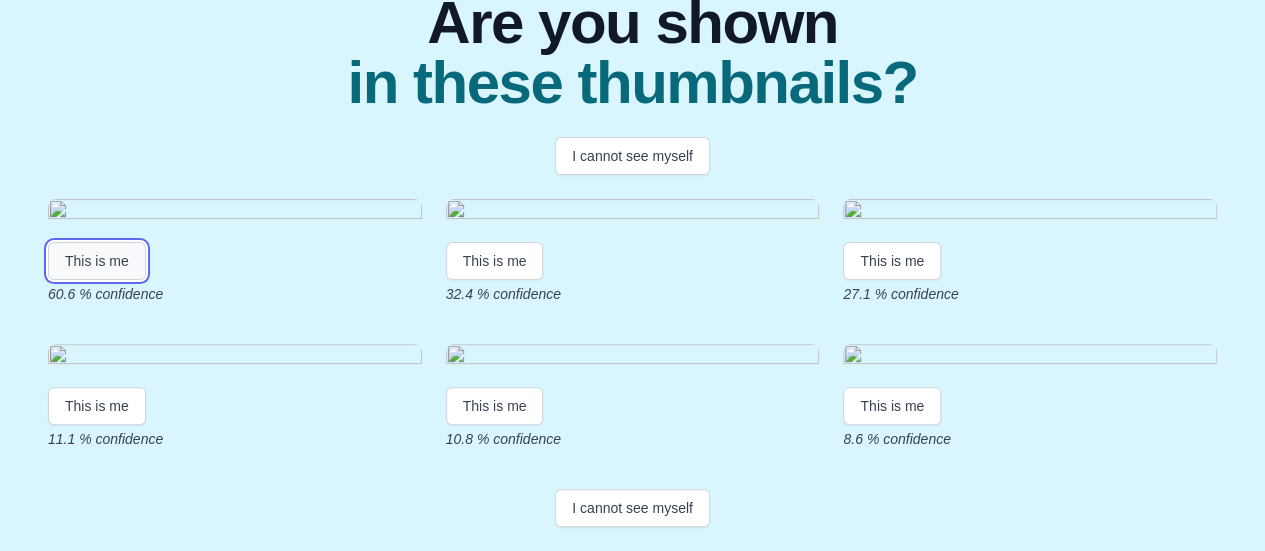 click on "This is me" at bounding box center (97, 261) 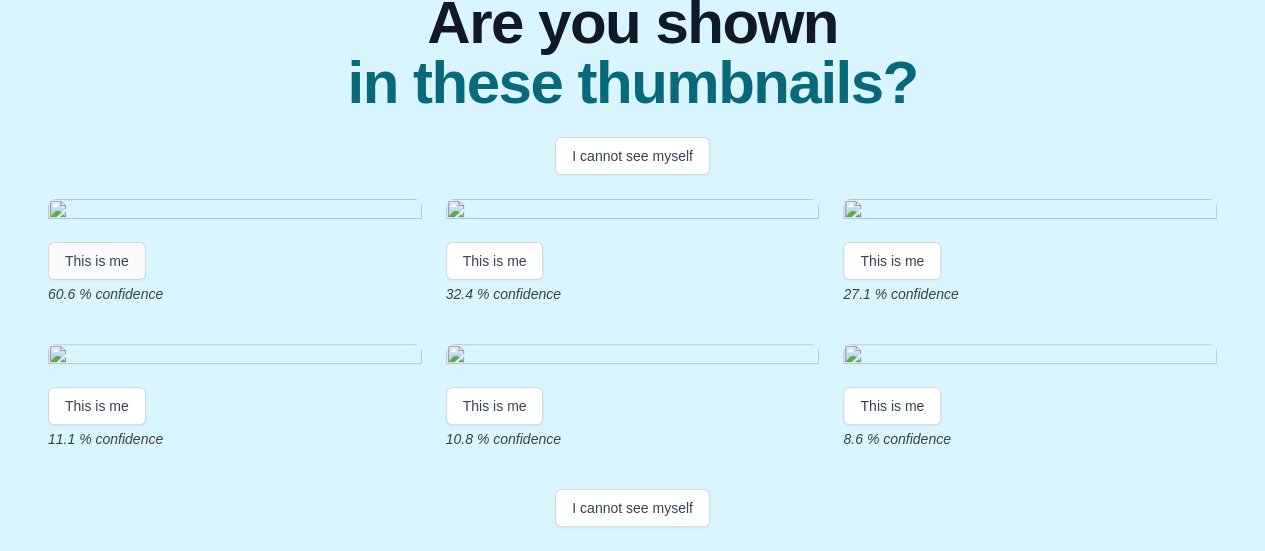 scroll, scrollTop: 10, scrollLeft: 0, axis: vertical 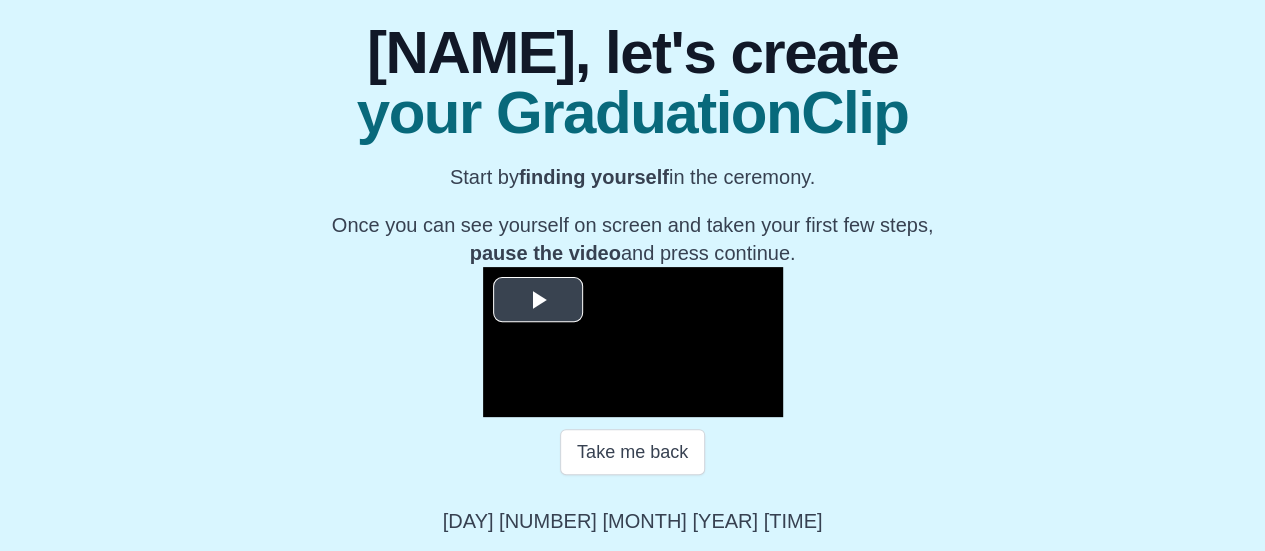 click at bounding box center [538, 300] 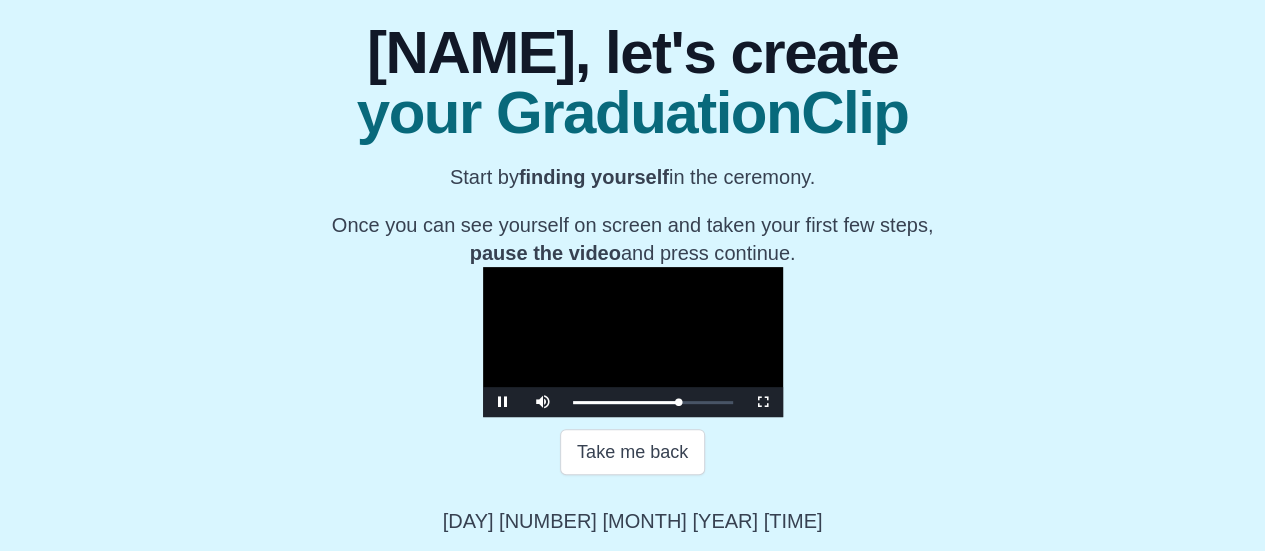 scroll, scrollTop: 424, scrollLeft: 0, axis: vertical 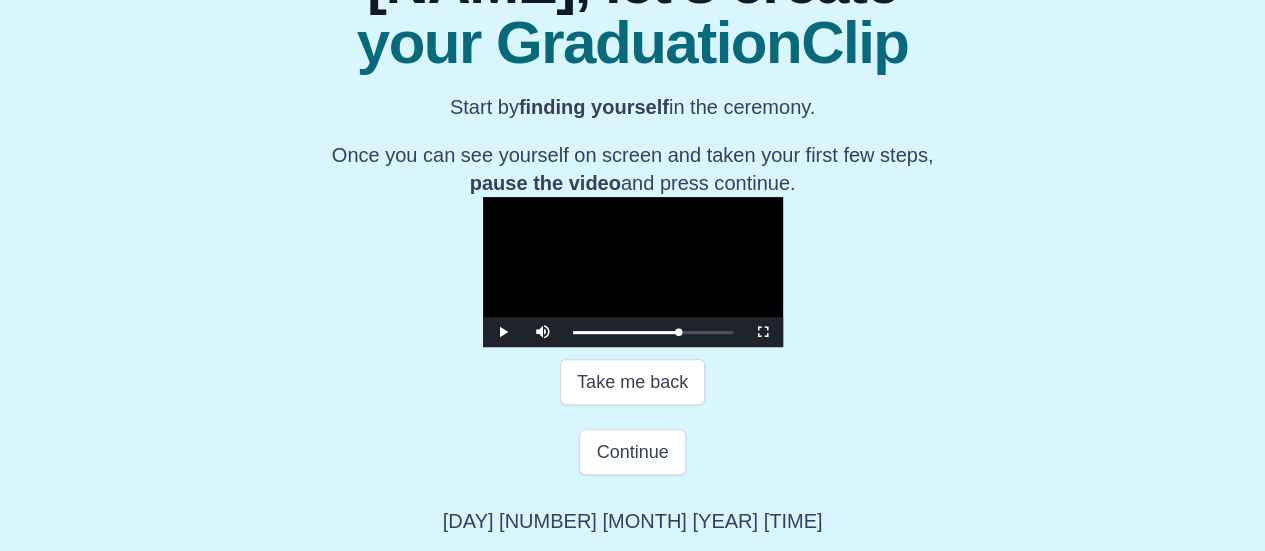 click at bounding box center [633, 272] 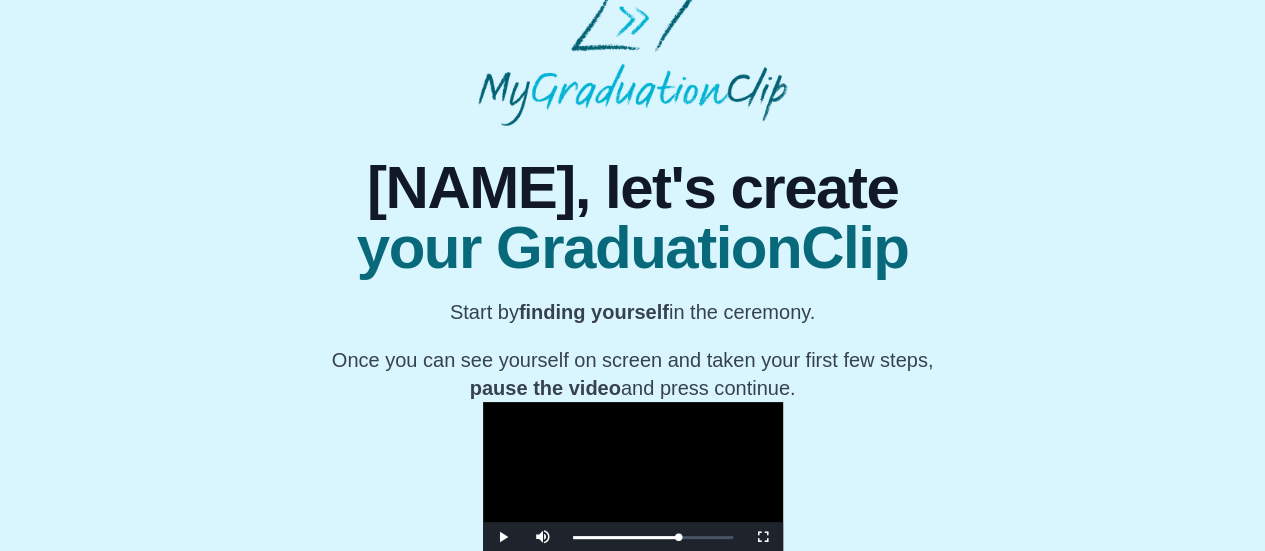 scroll, scrollTop: 0, scrollLeft: 0, axis: both 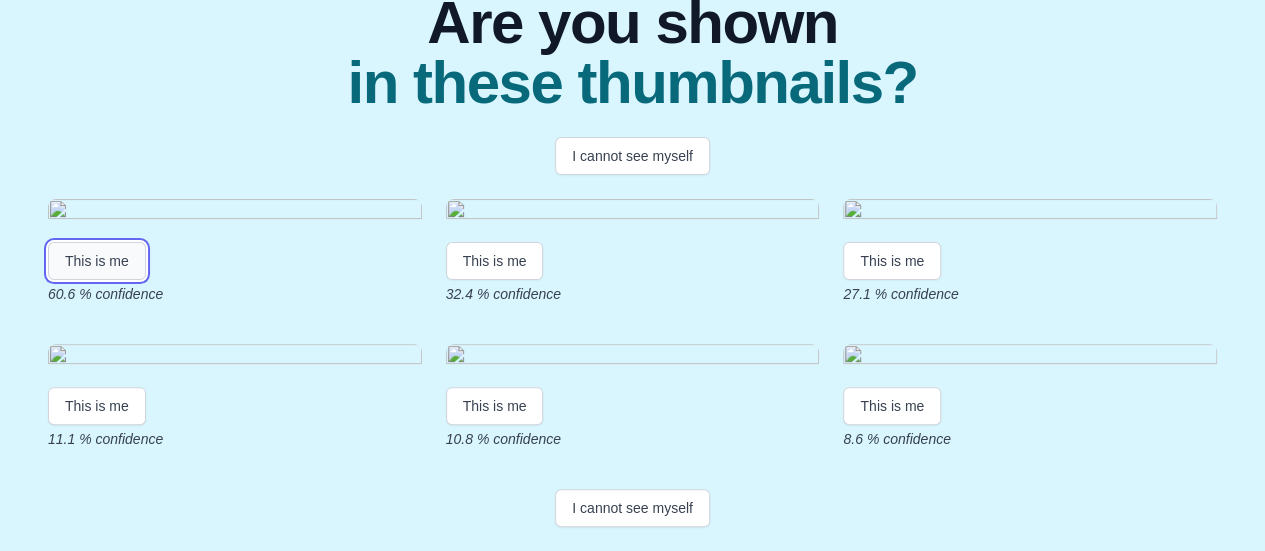 click on "This is me" at bounding box center (97, 261) 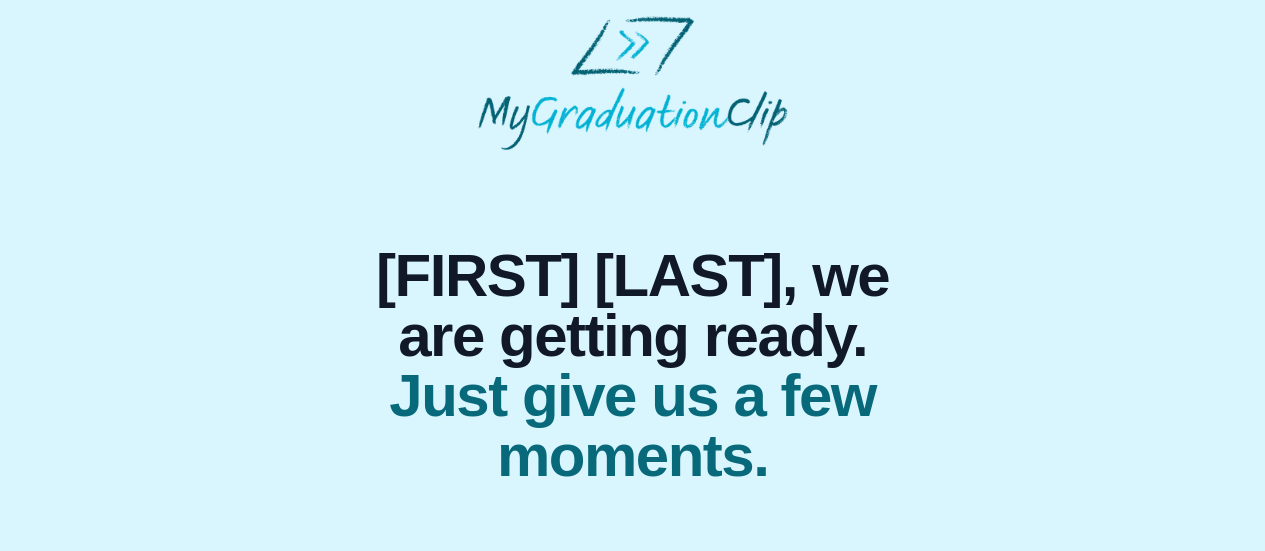 scroll, scrollTop: 10, scrollLeft: 0, axis: vertical 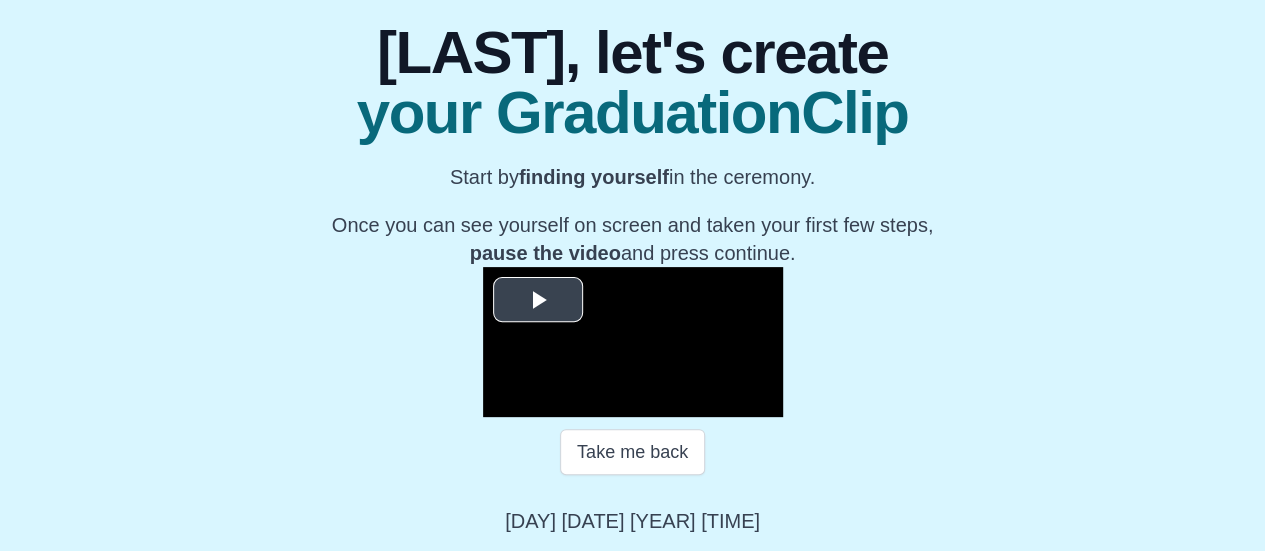 click at bounding box center (538, 300) 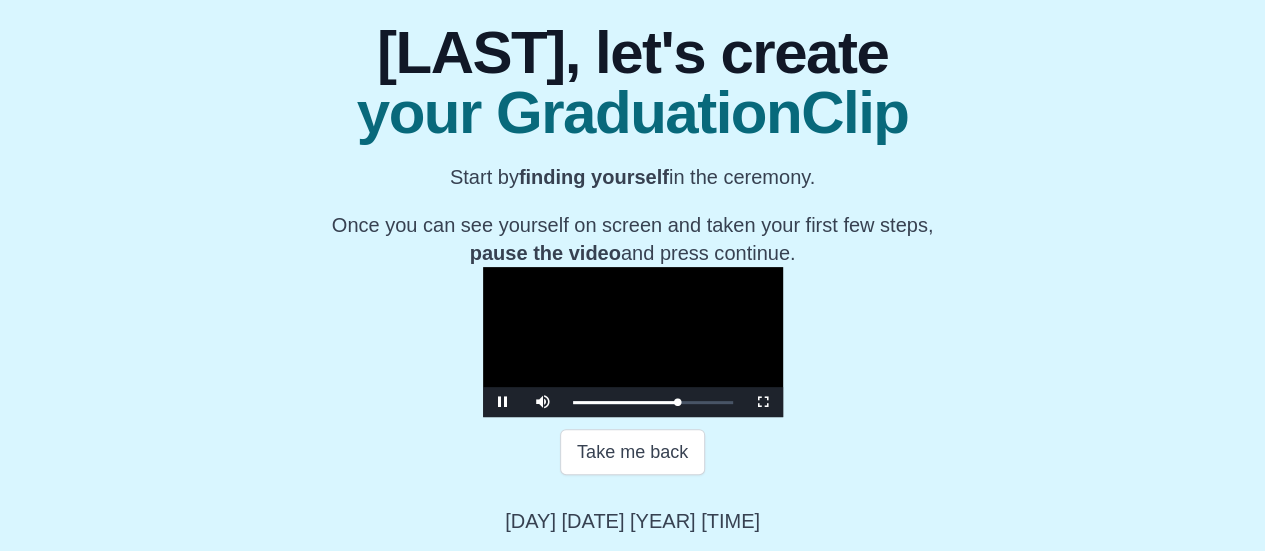 click at bounding box center [633, 342] 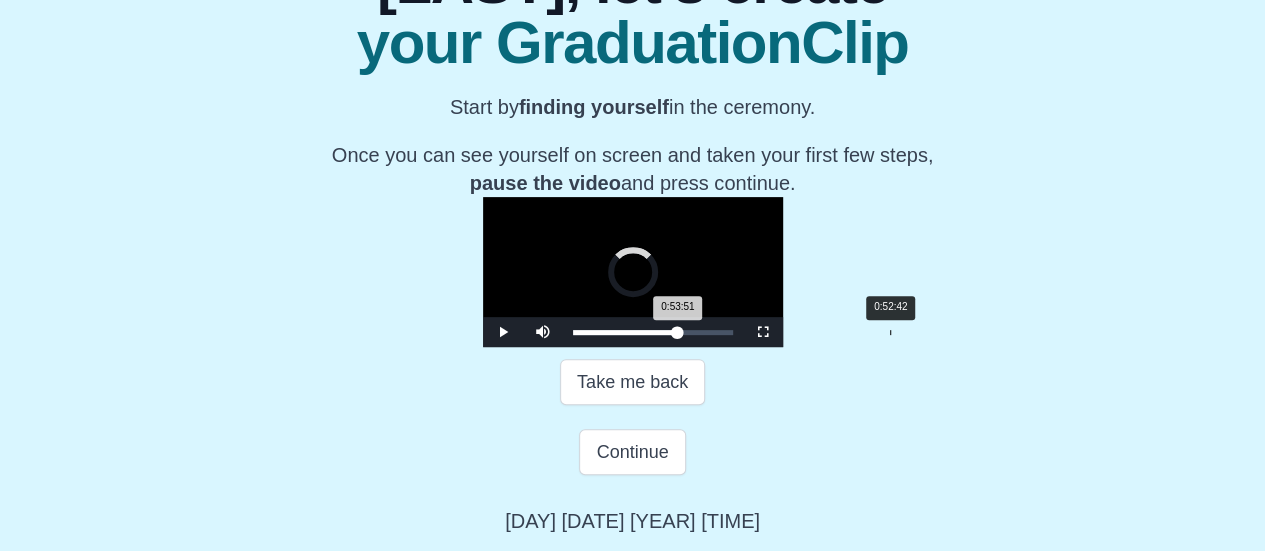 click on "0:53:51 Progress : 0%" at bounding box center (625, 332) 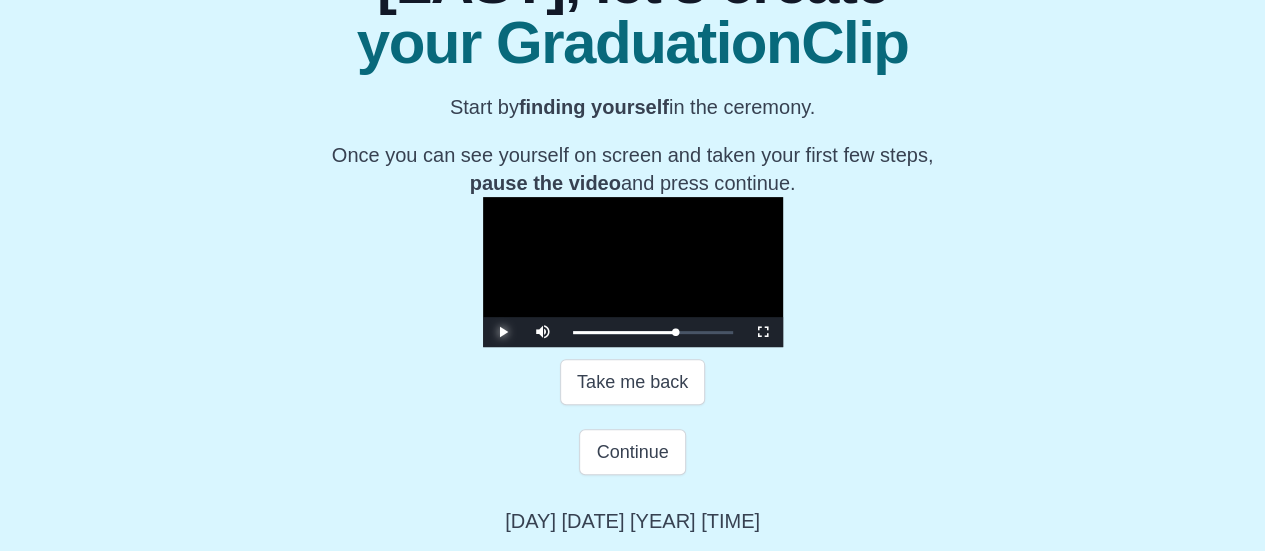 click at bounding box center (503, 332) 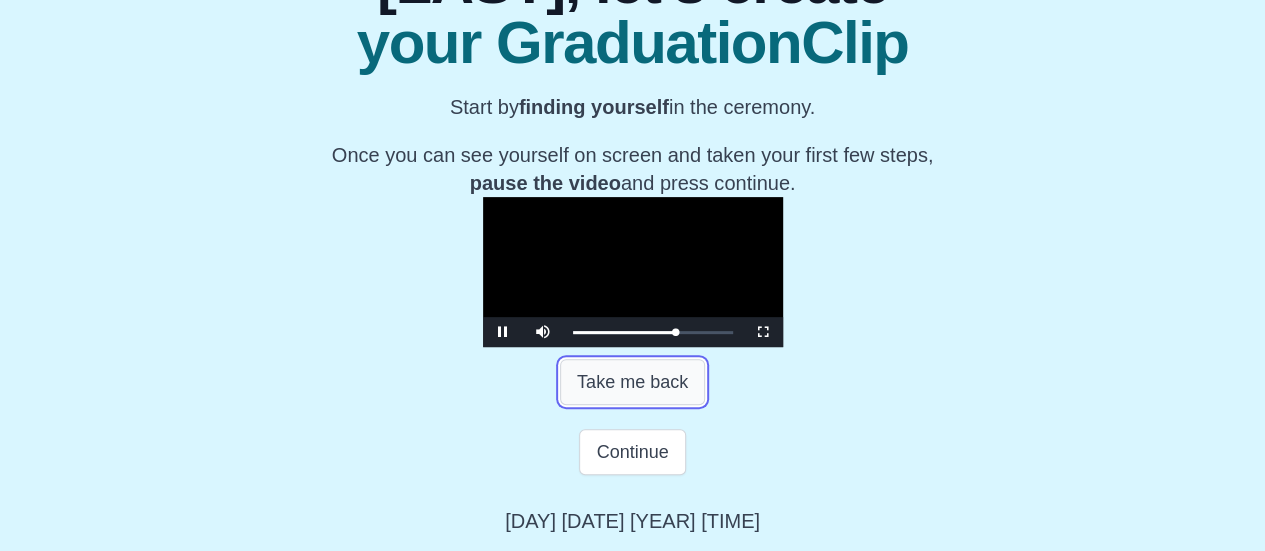 click on "Take me back" at bounding box center [632, 382] 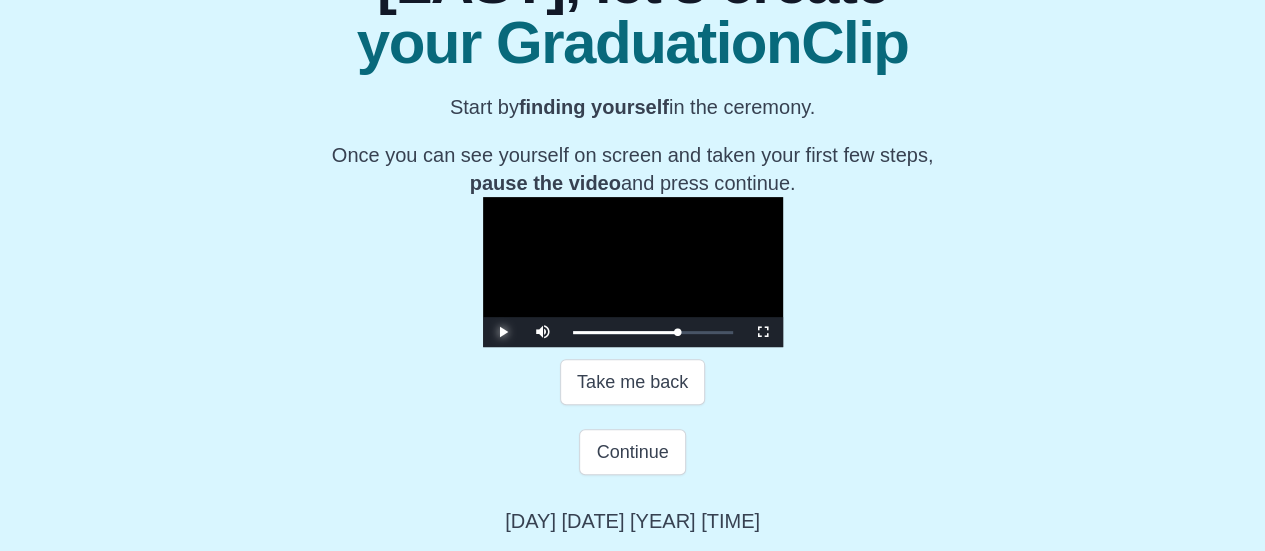 click at bounding box center (503, 332) 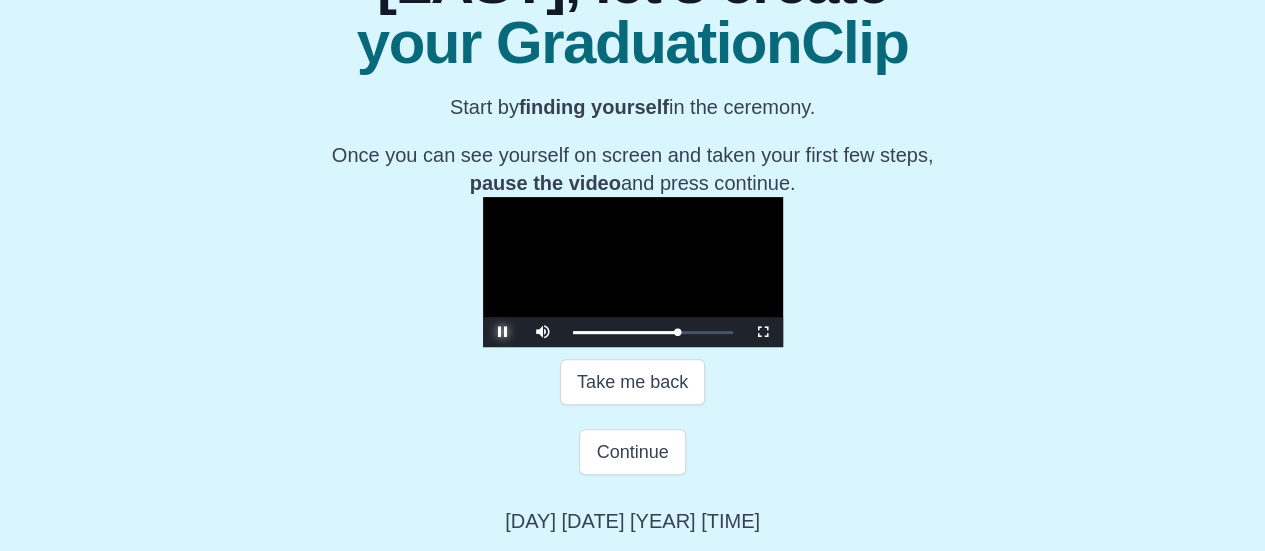 click at bounding box center (503, 332) 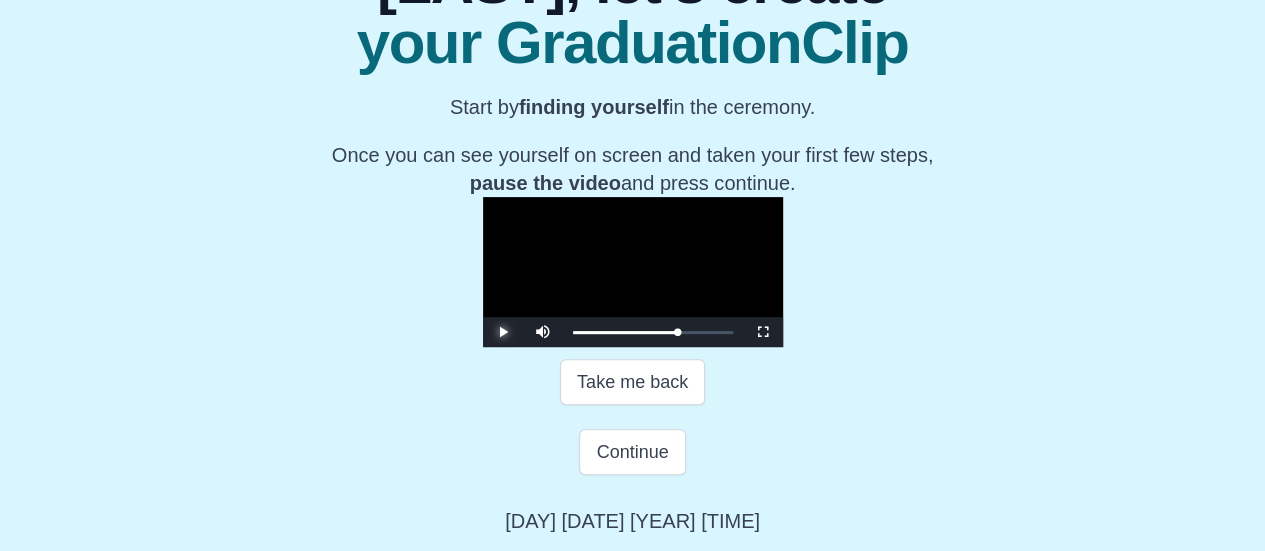 click at bounding box center [503, 332] 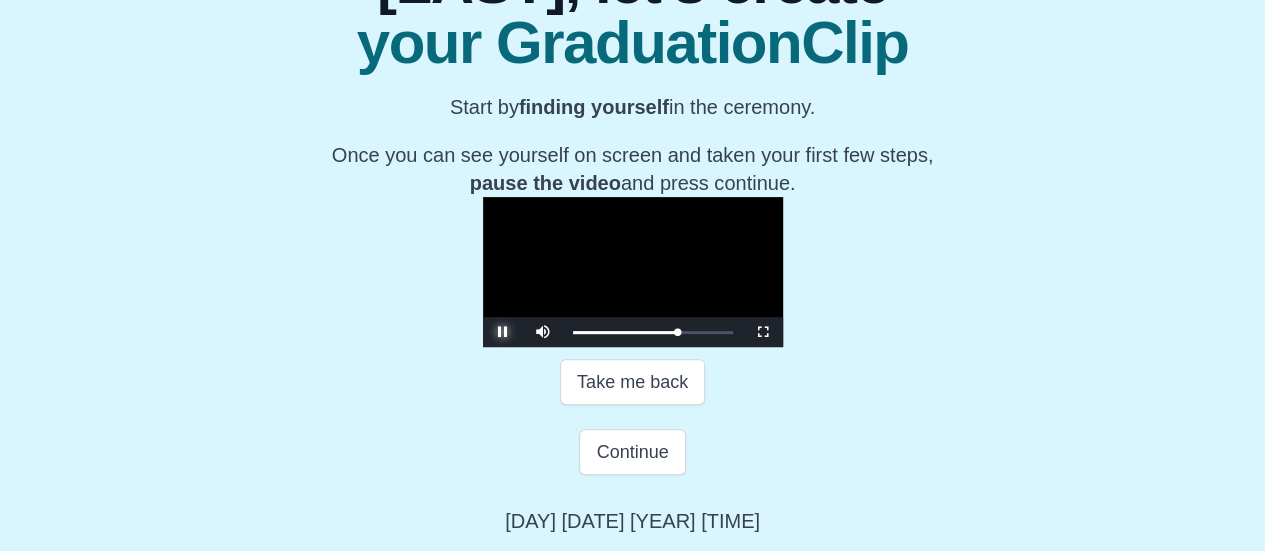 click at bounding box center (503, 332) 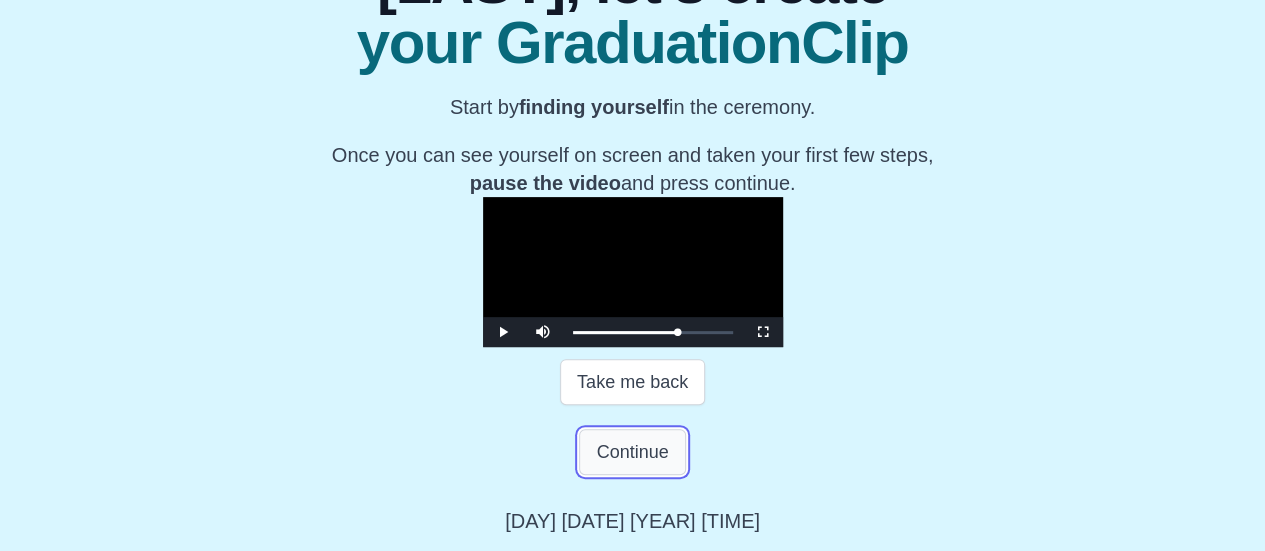 click on "Continue" at bounding box center [632, 452] 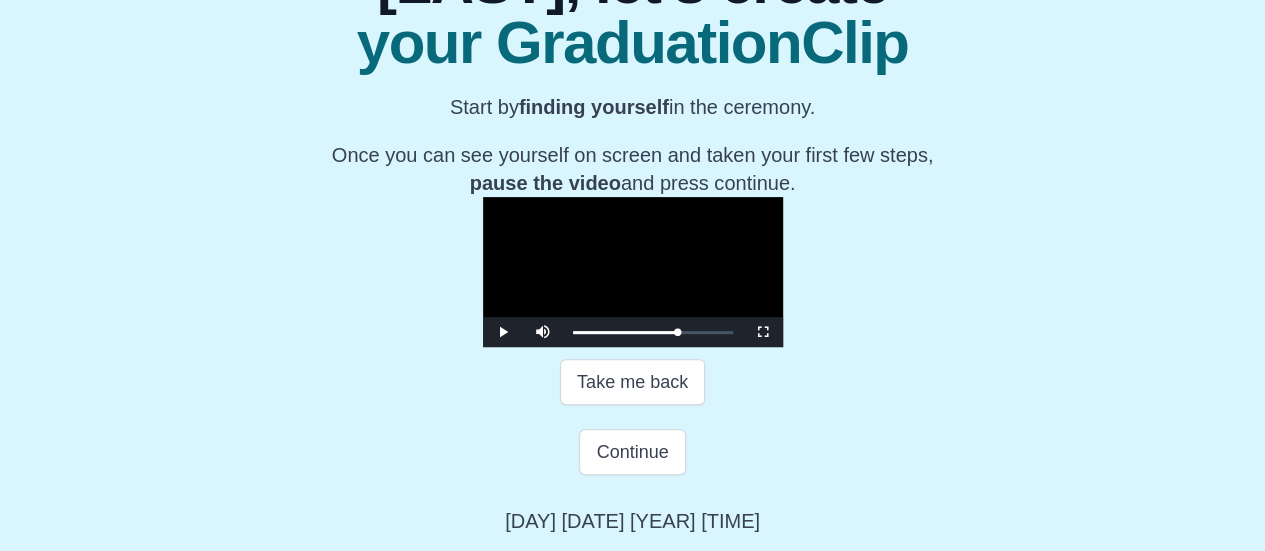 scroll, scrollTop: 140, scrollLeft: 0, axis: vertical 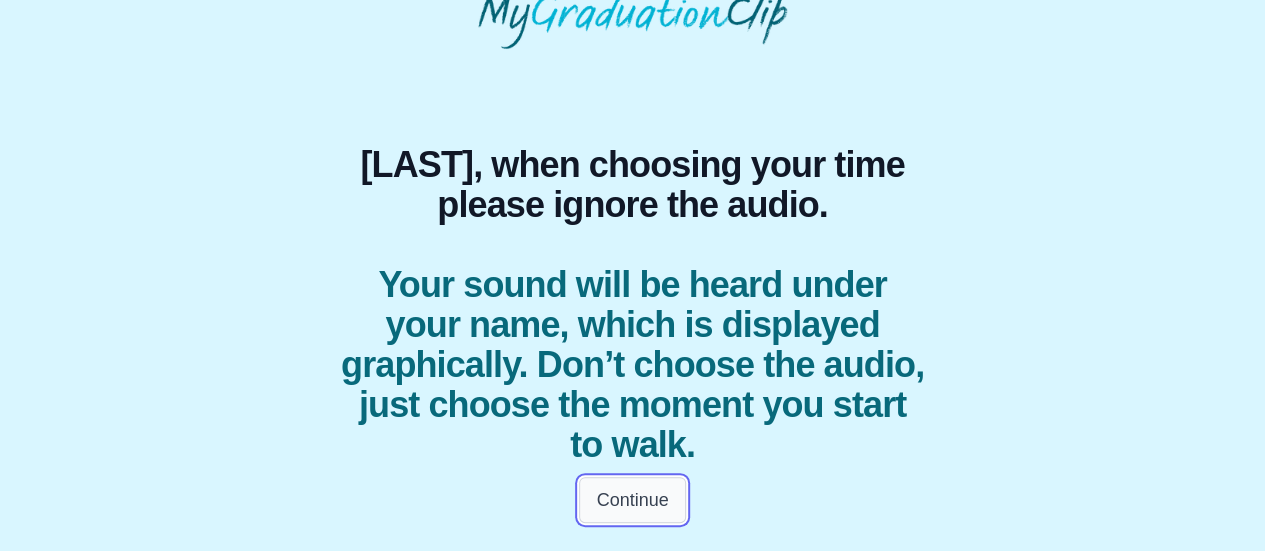 click on "Continue" at bounding box center [632, 500] 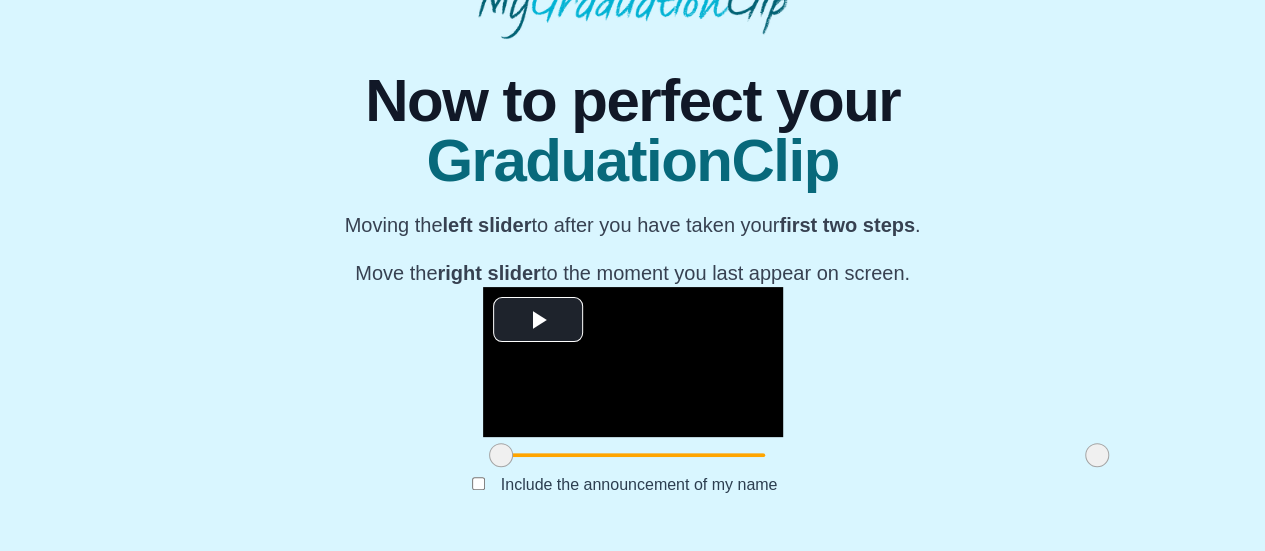 scroll, scrollTop: 316, scrollLeft: 0, axis: vertical 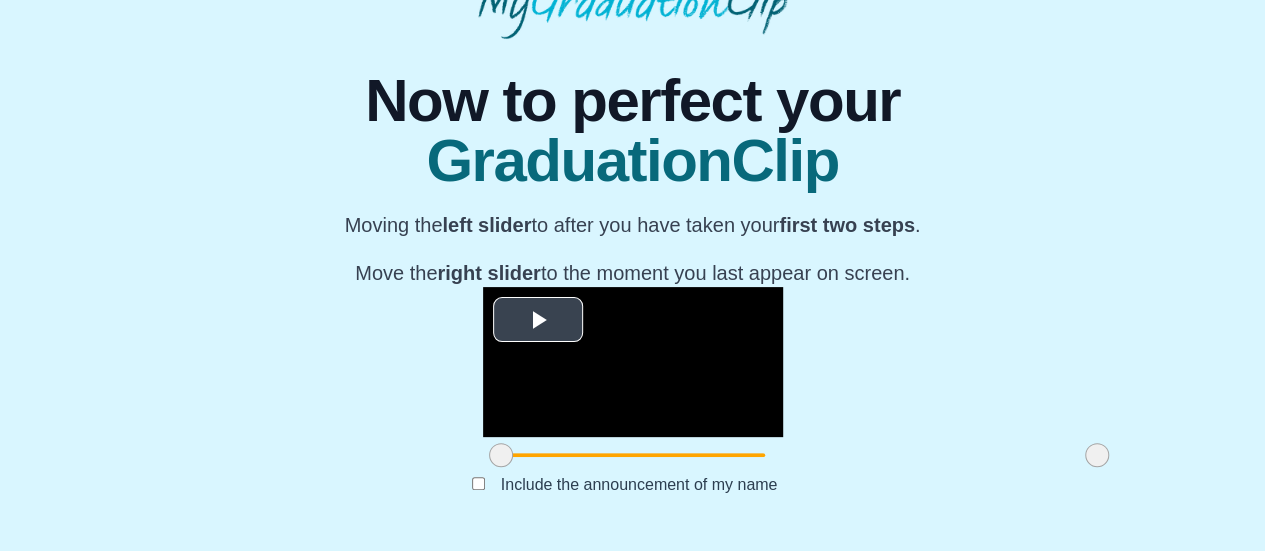 click at bounding box center (538, 320) 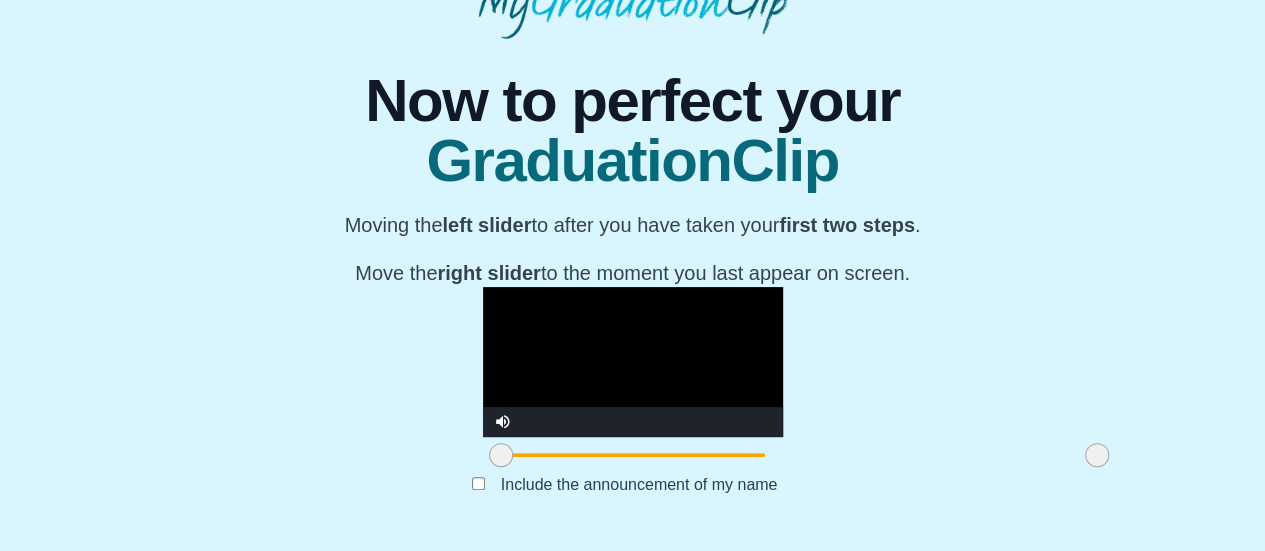 click at bounding box center [501, 455] 